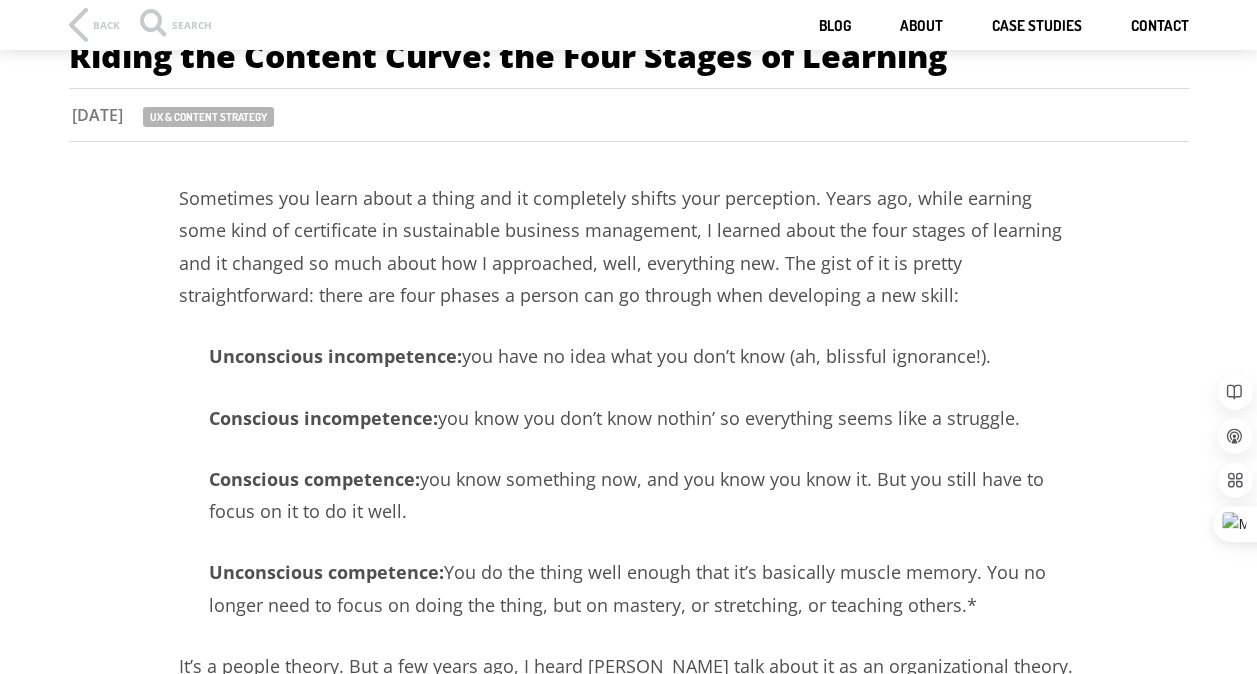 scroll, scrollTop: 82, scrollLeft: 0, axis: vertical 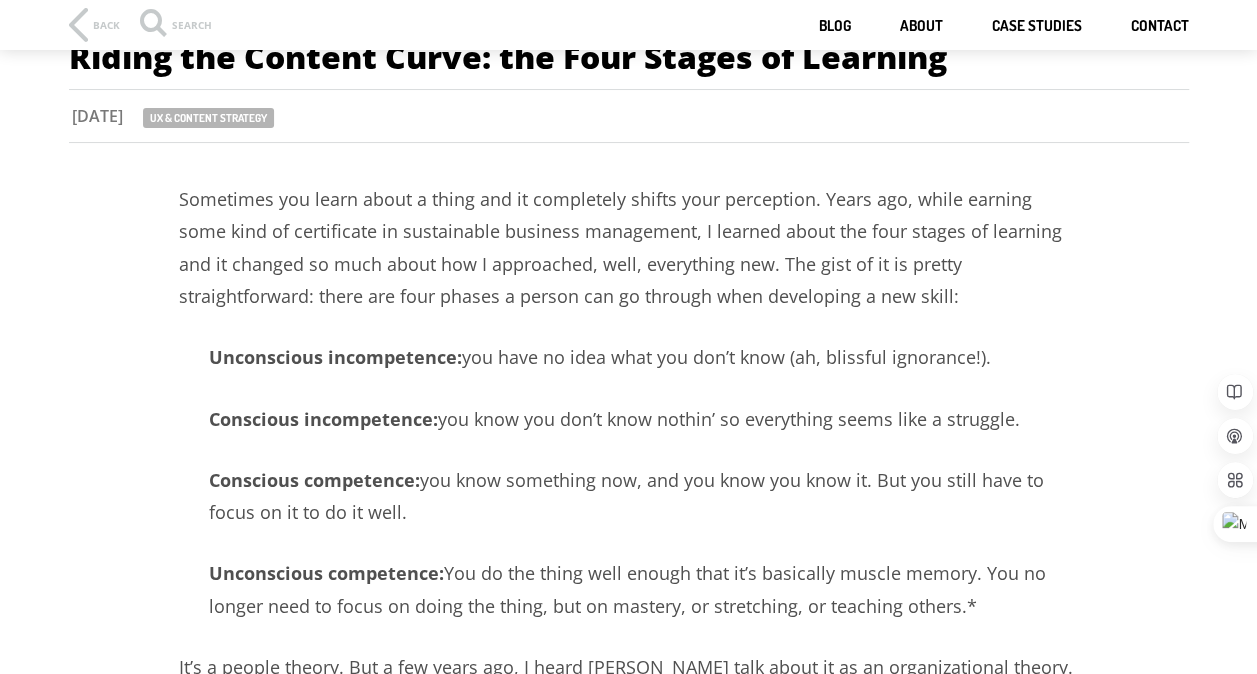 click on "Sometimes you learn about a thing and it completely shifts your perception. Years ago, while earning some kind of certificate in sustainable business management, I learned about the four stages of learning and it changed so much about how I approached, well, everything new. The gist of it is pretty straightforward: there are four phases a person can go through when developing a new skill:" at bounding box center (629, 248) 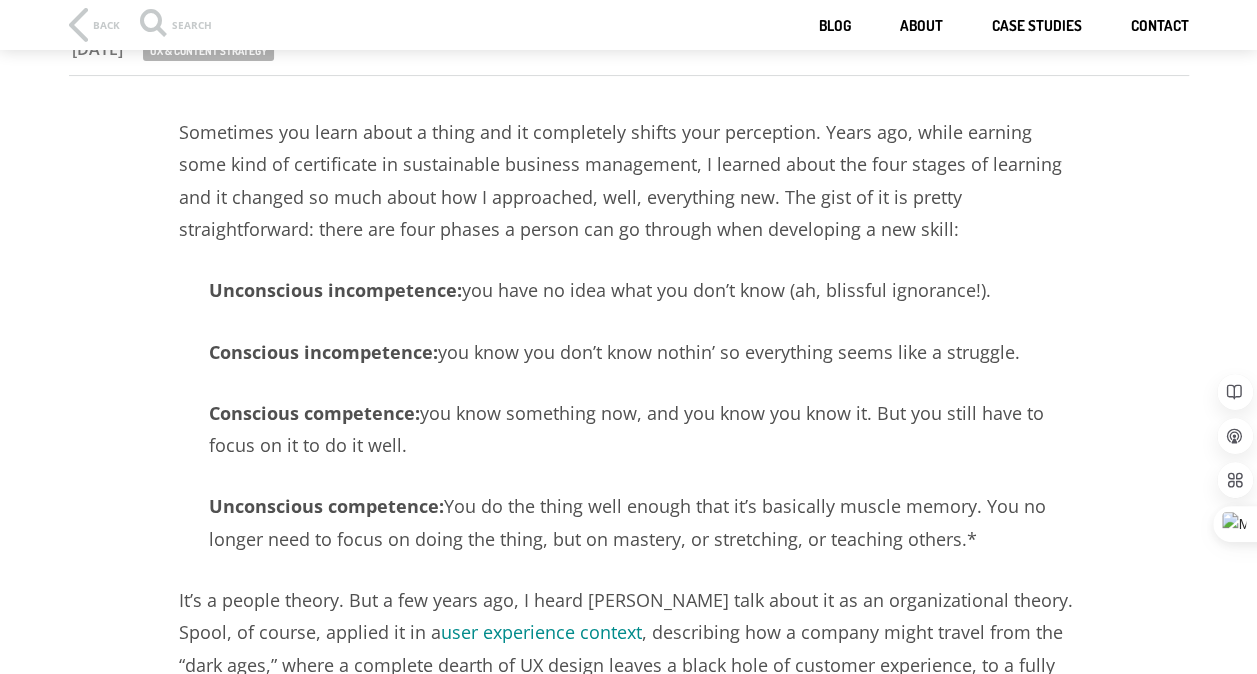scroll, scrollTop: 145, scrollLeft: 0, axis: vertical 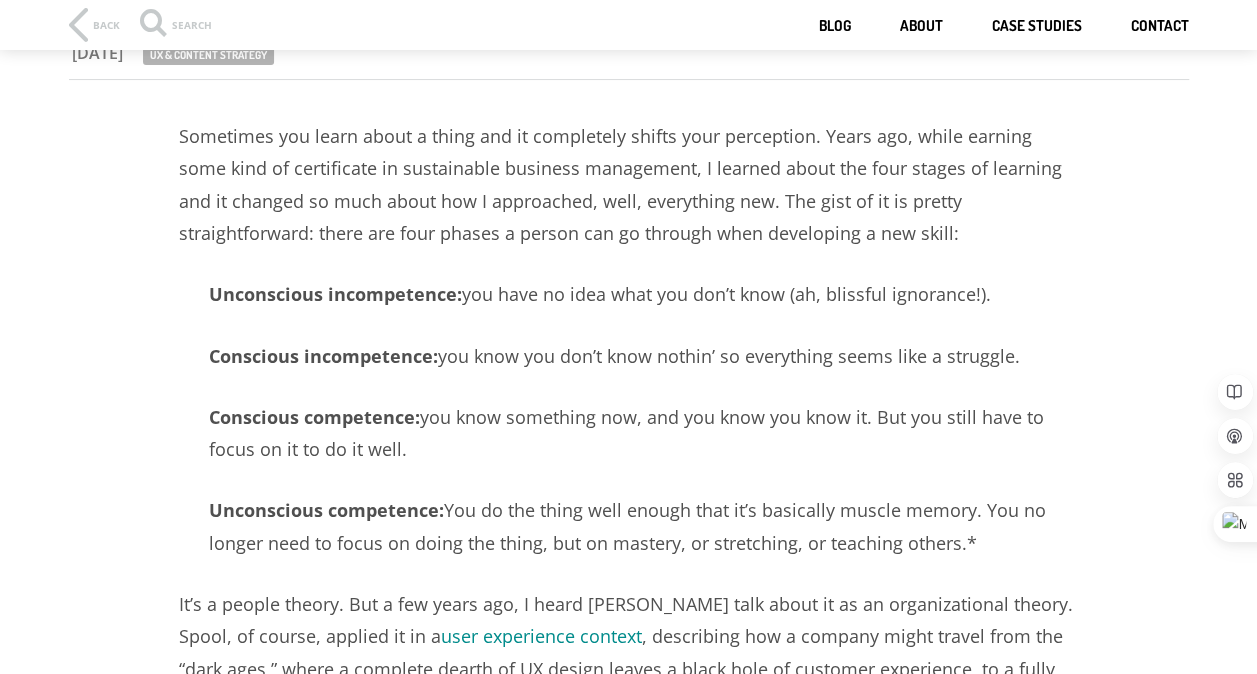 click on "Sometimes you learn about a thing and it completely shifts your perception. Years ago, while earning some kind of certificate in sustainable business management, I learned about the four stages of learning and it changed so much about how I approached, well, everything new. The gist of it is pretty straightforward: there are four phases a person can go through when developing a new skill:" at bounding box center [629, 185] 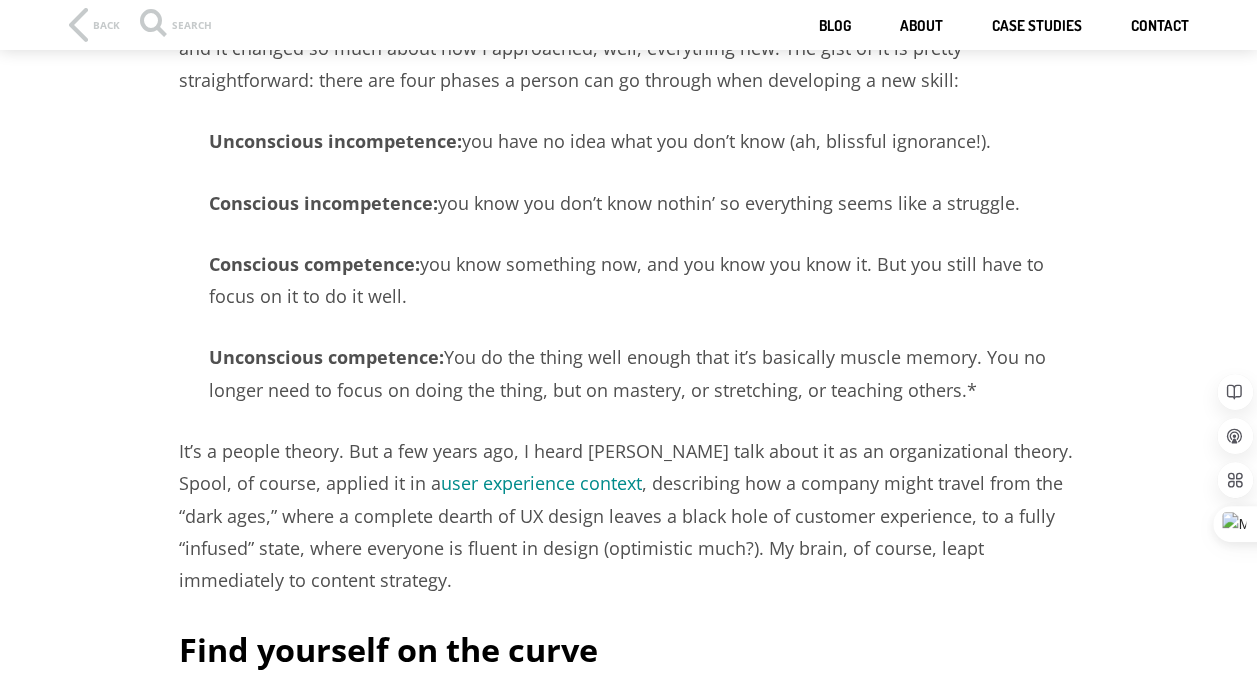 scroll, scrollTop: 299, scrollLeft: 0, axis: vertical 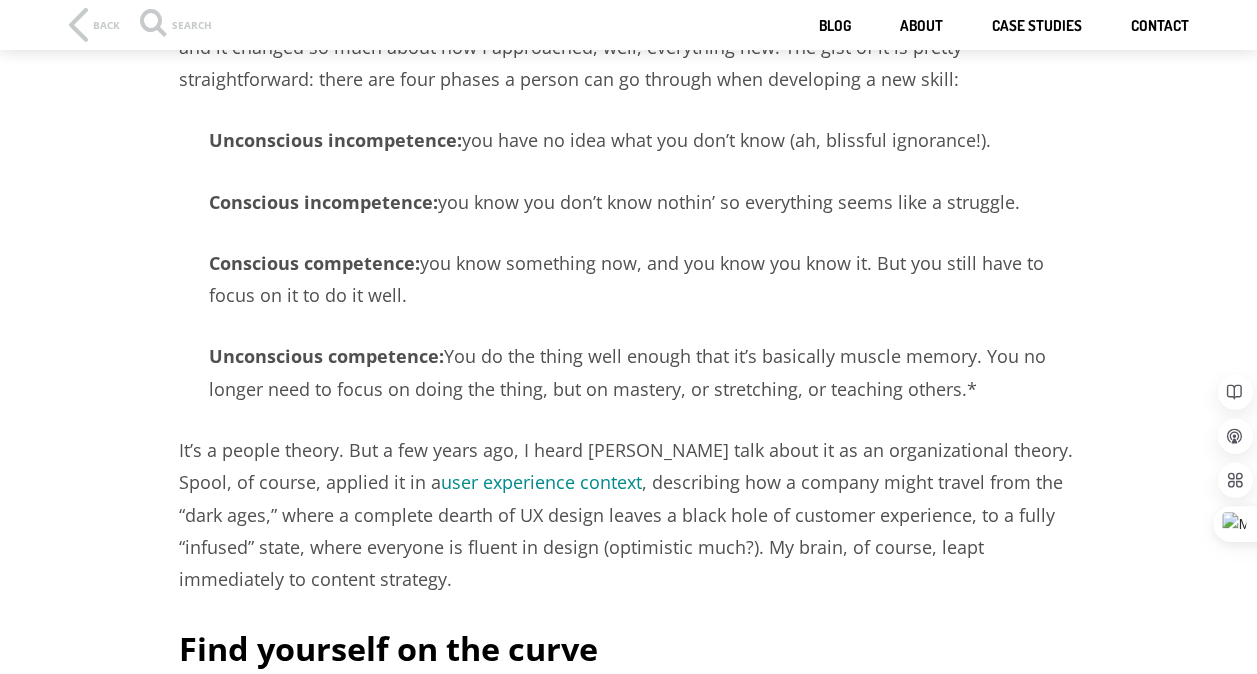 click on "Conscious incompetence:  you know you don’t know nothin’ so everything seems like a struggle." at bounding box center (629, 202) 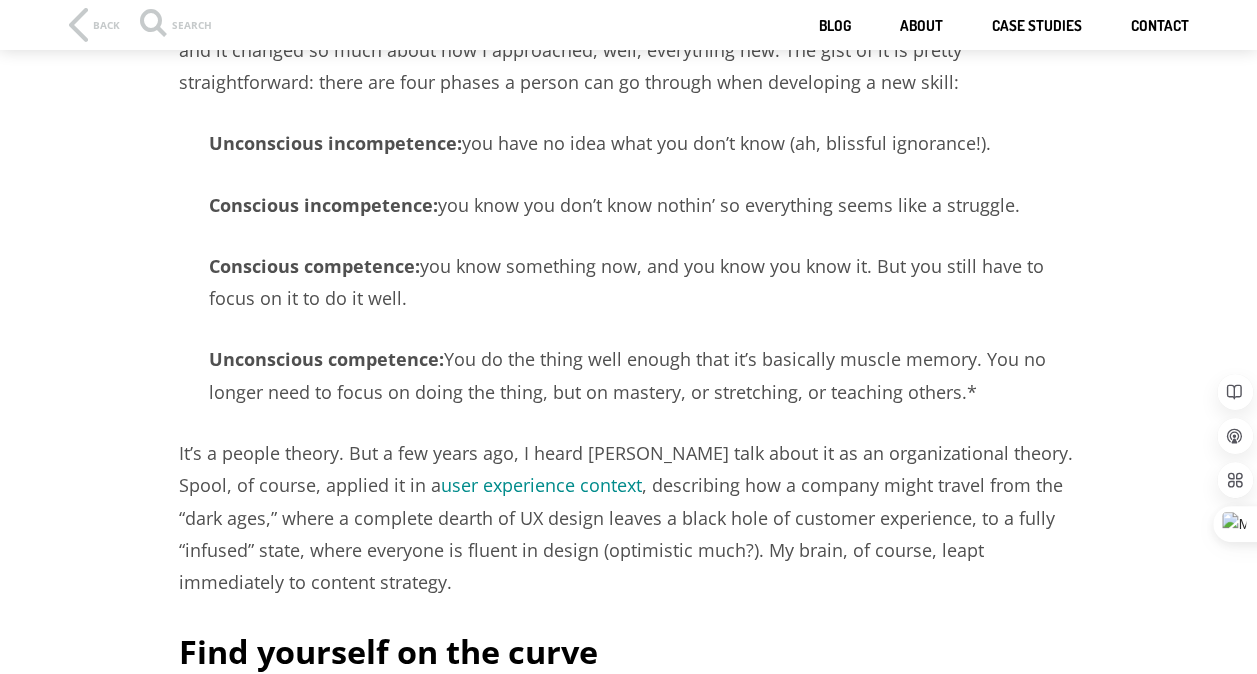 scroll, scrollTop: 294, scrollLeft: 0, axis: vertical 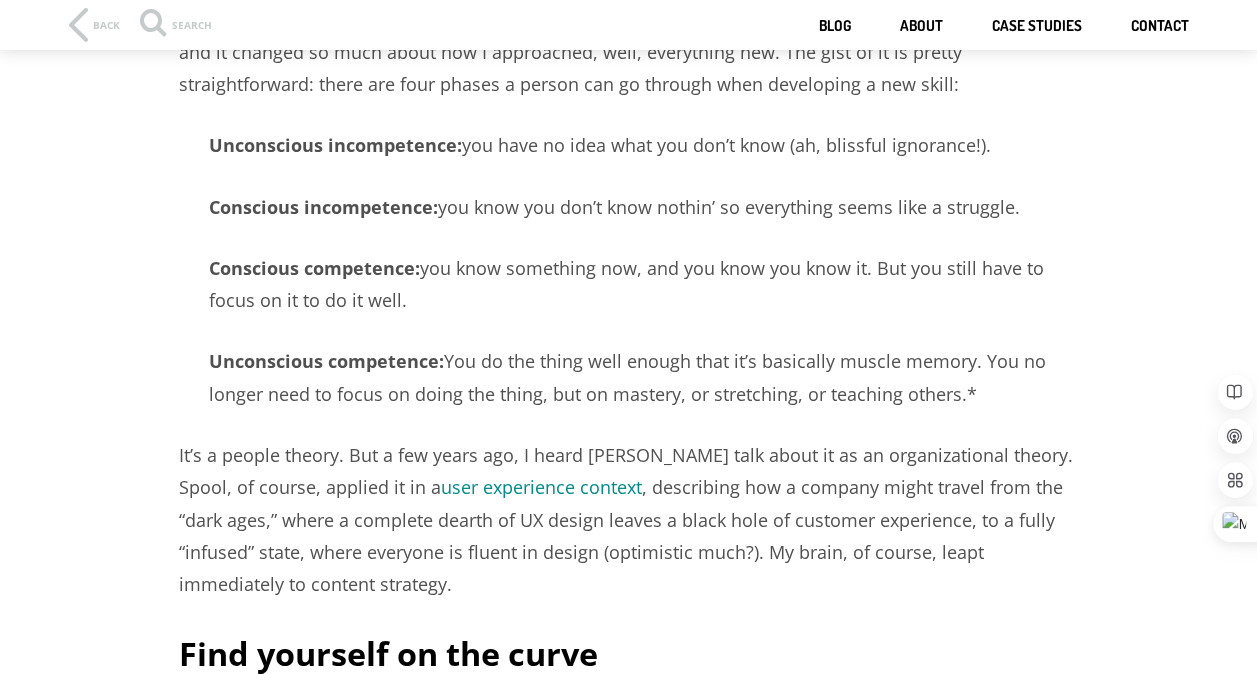 click on "Unconscious incompetence:  you have no idea what you don’t know (ah, blissful ignorance!)." at bounding box center (629, 145) 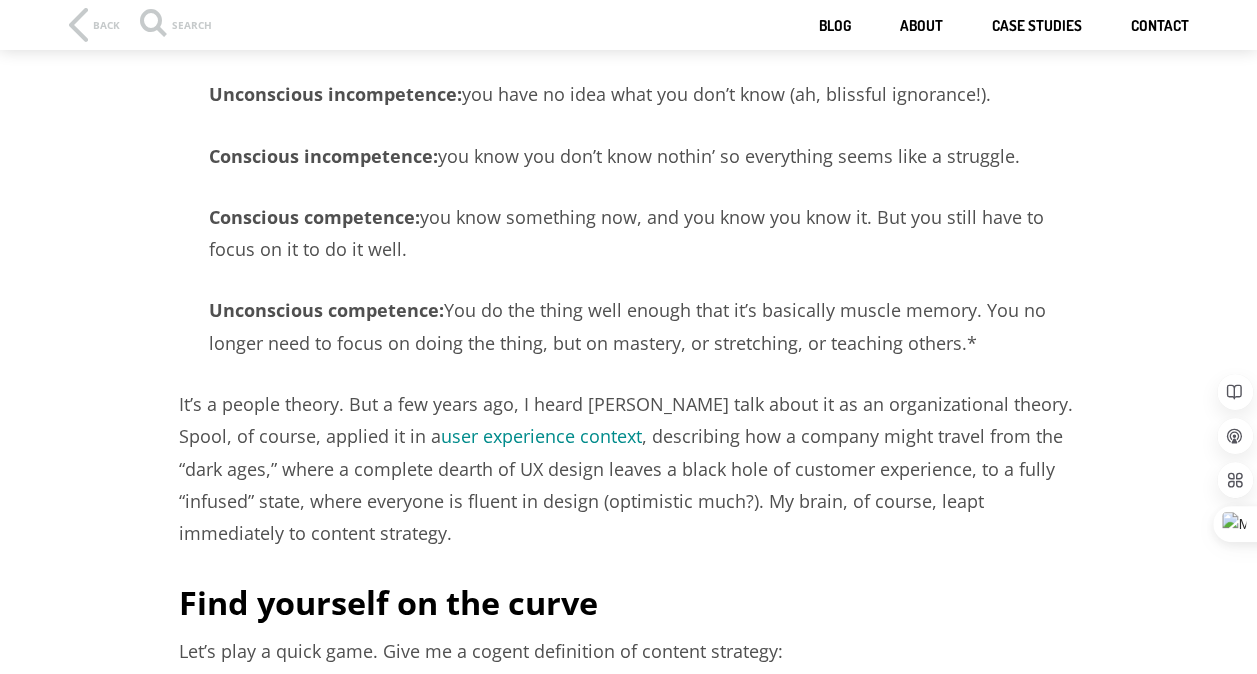 scroll, scrollTop: 346, scrollLeft: 0, axis: vertical 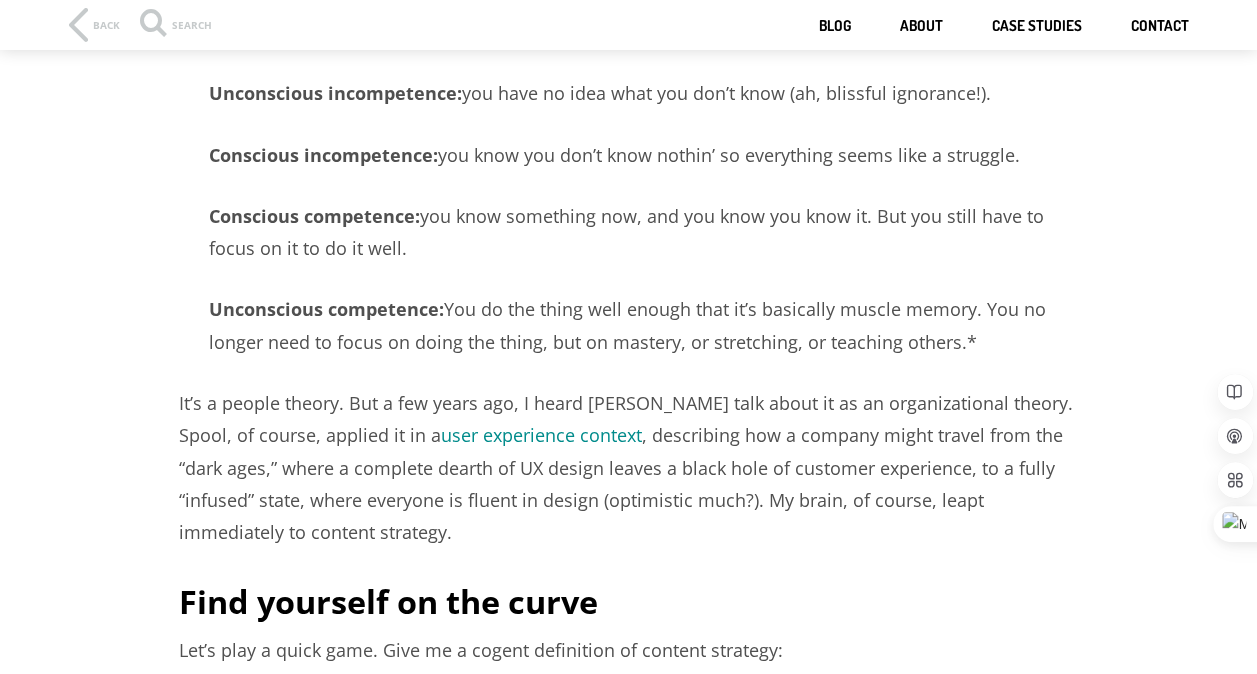 click on "Conscious competence:  you know something now, and you know you know it. But you still have to focus on it to do it well." at bounding box center (629, 232) 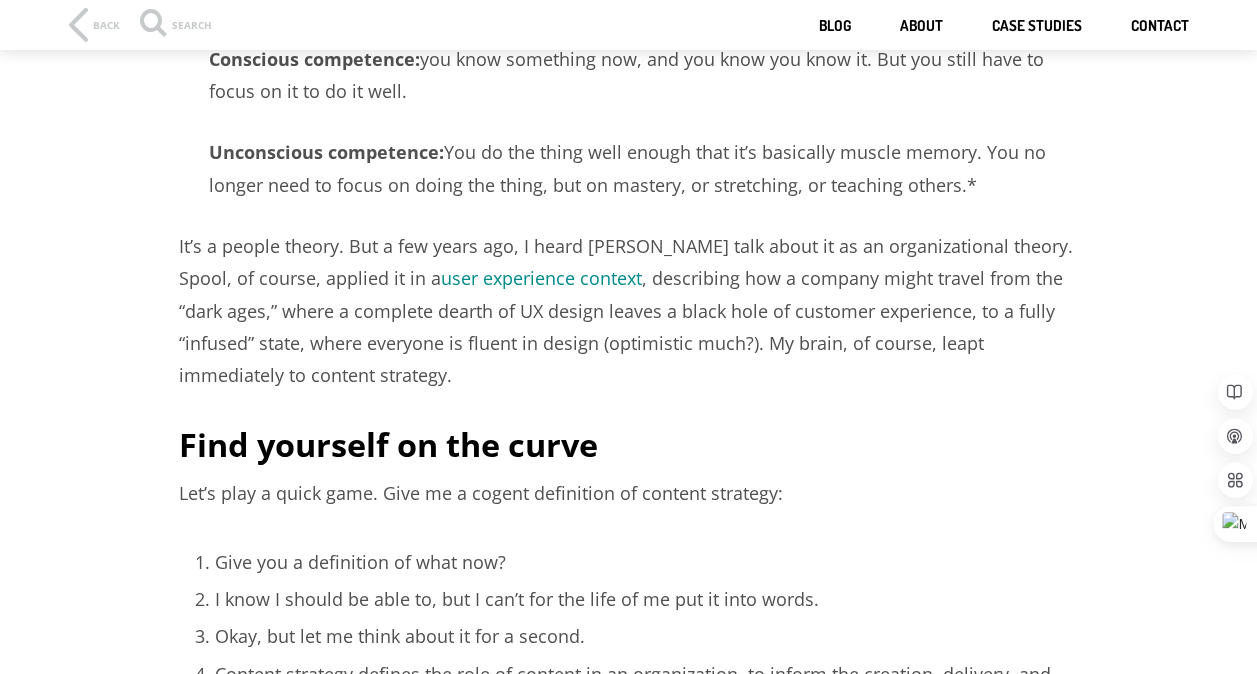 scroll, scrollTop: 505, scrollLeft: 0, axis: vertical 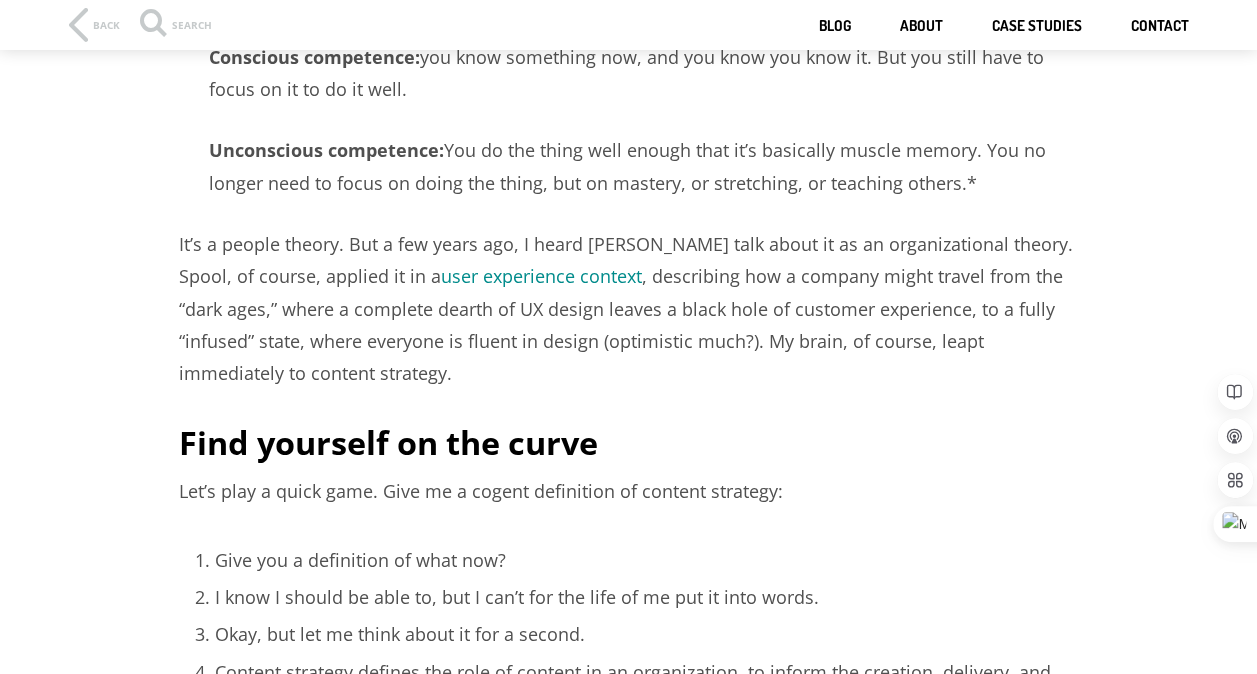 click on "It’s a people theory. But a few years ago, I heard [PERSON_NAME] talk about it as an organizational theory. Spool, of course, applied it in a  user experience context , describing how a company might travel from the “dark ages,” where a complete dearth of UX design leaves a black hole of customer experience, to a fully “infused” state, where everyone is fluent in design (optimistic much?). My brain, of course, leapt immediately to content strategy." at bounding box center [629, 309] 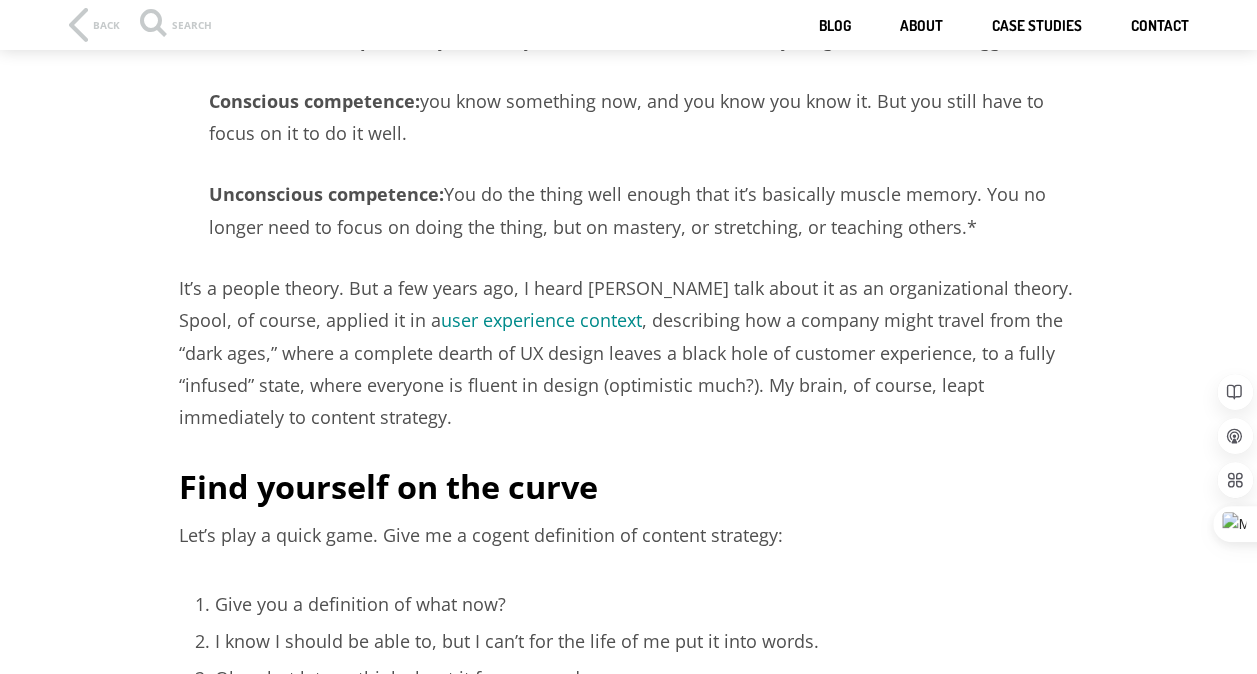scroll, scrollTop: 457, scrollLeft: 0, axis: vertical 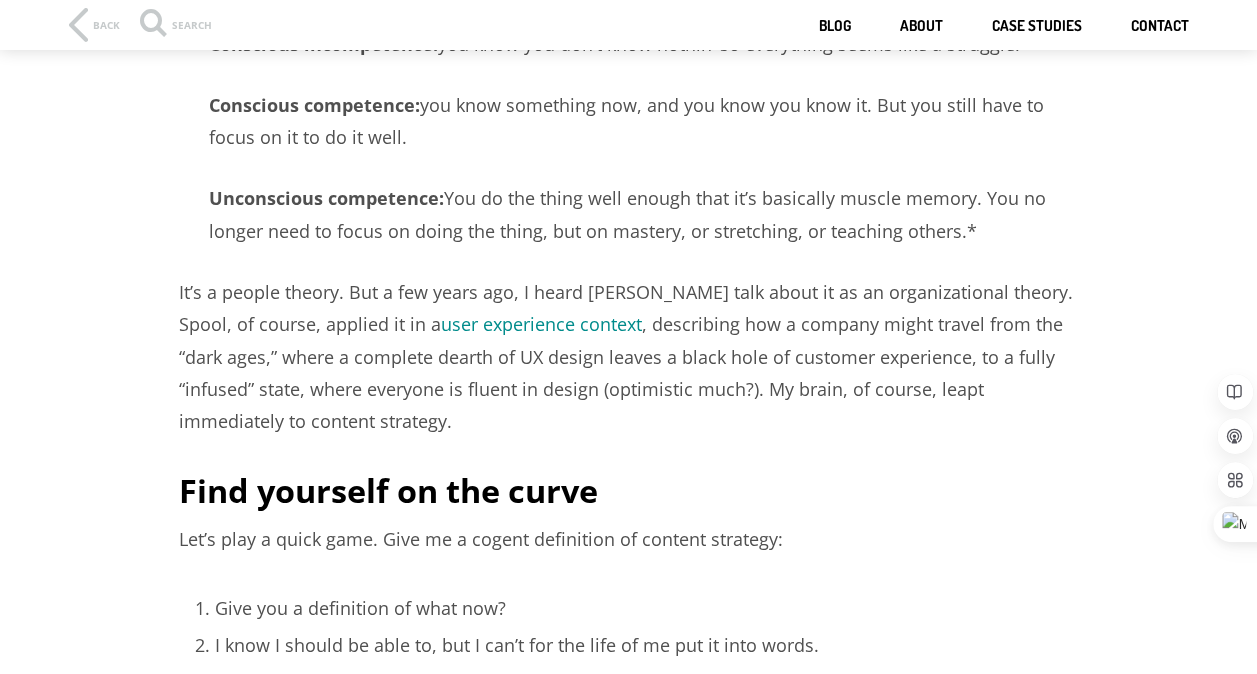 click on "It’s a people theory. But a few years ago, I heard [PERSON_NAME] talk about it as an organizational theory. Spool, of course, applied it in a  user experience context , describing how a company might travel from the “dark ages,” where a complete dearth of UX design leaves a black hole of customer experience, to a fully “infused” state, where everyone is fluent in design (optimistic much?). My brain, of course, leapt immediately to content strategy." at bounding box center (629, 357) 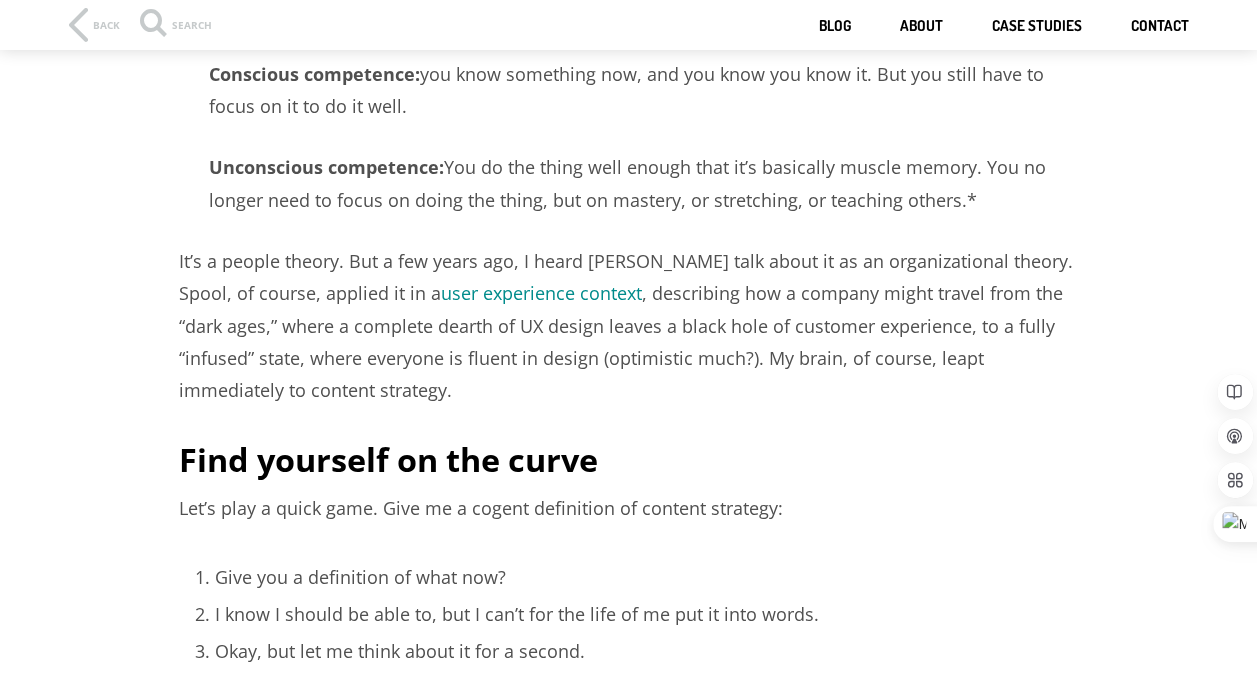 click on "It’s a people theory. But a few years ago, I heard [PERSON_NAME] talk about it as an organizational theory. Spool, of course, applied it in a  user experience context , describing how a company might travel from the “dark ages,” where a complete dearth of UX design leaves a black hole of customer experience, to a fully “infused” state, where everyone is fluent in design (optimistic much?). My brain, of course, leapt immediately to content strategy." at bounding box center (629, 326) 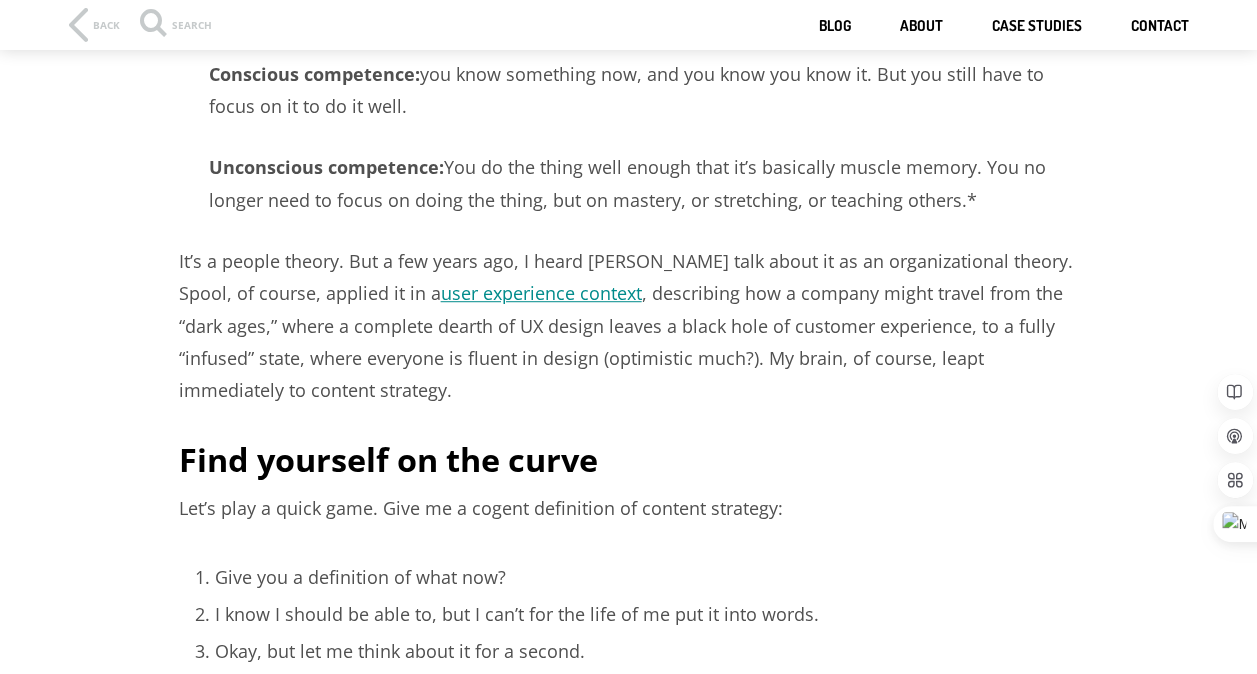 click on "user experience context" at bounding box center (541, 293) 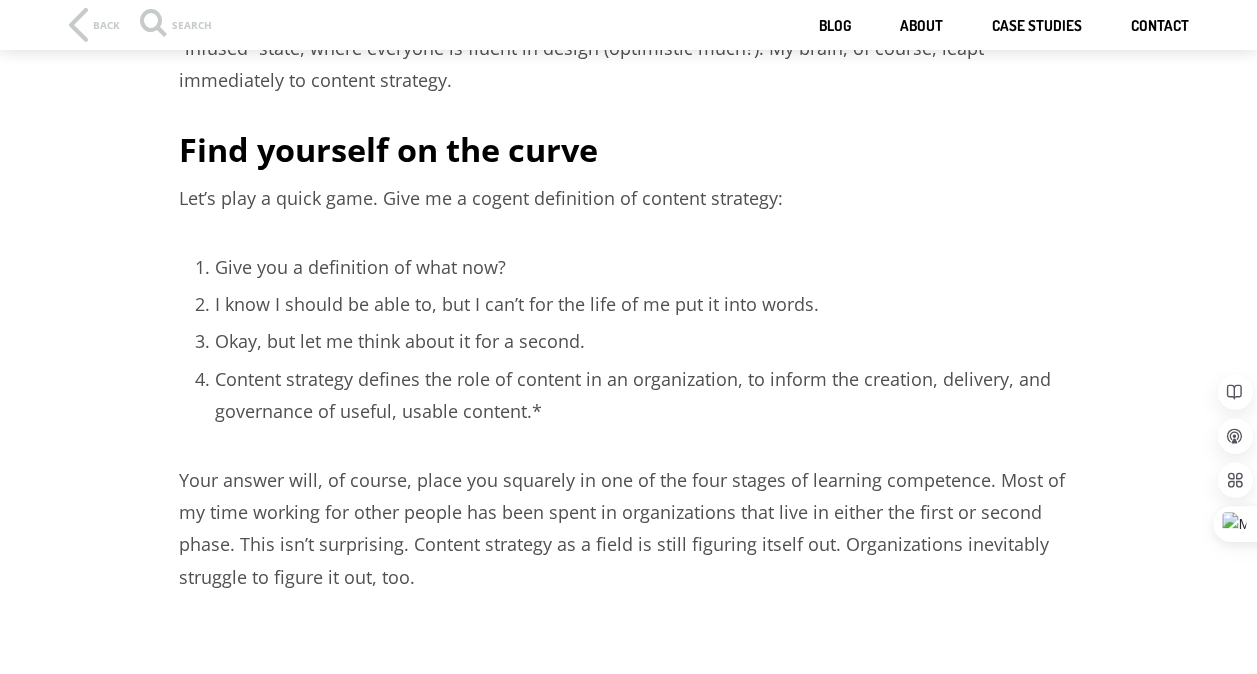scroll, scrollTop: 803, scrollLeft: 0, axis: vertical 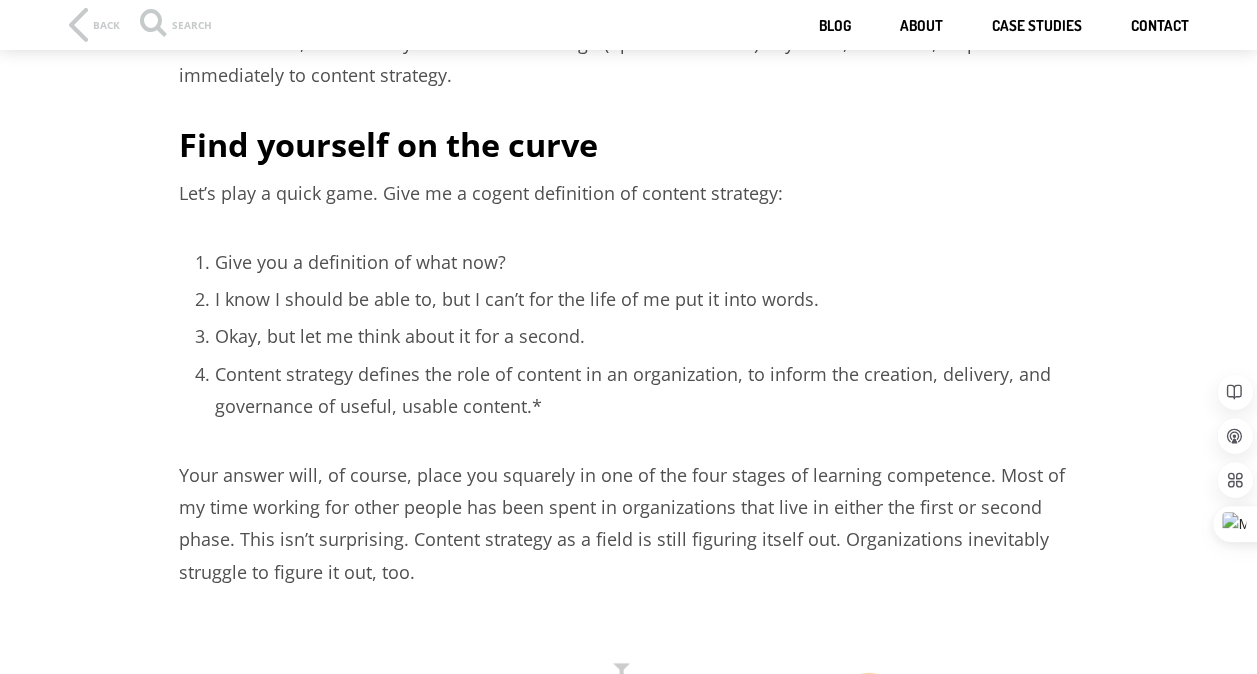click on "Let’s play a quick game. Give me a cogent definition of content strategy:" at bounding box center [629, 193] 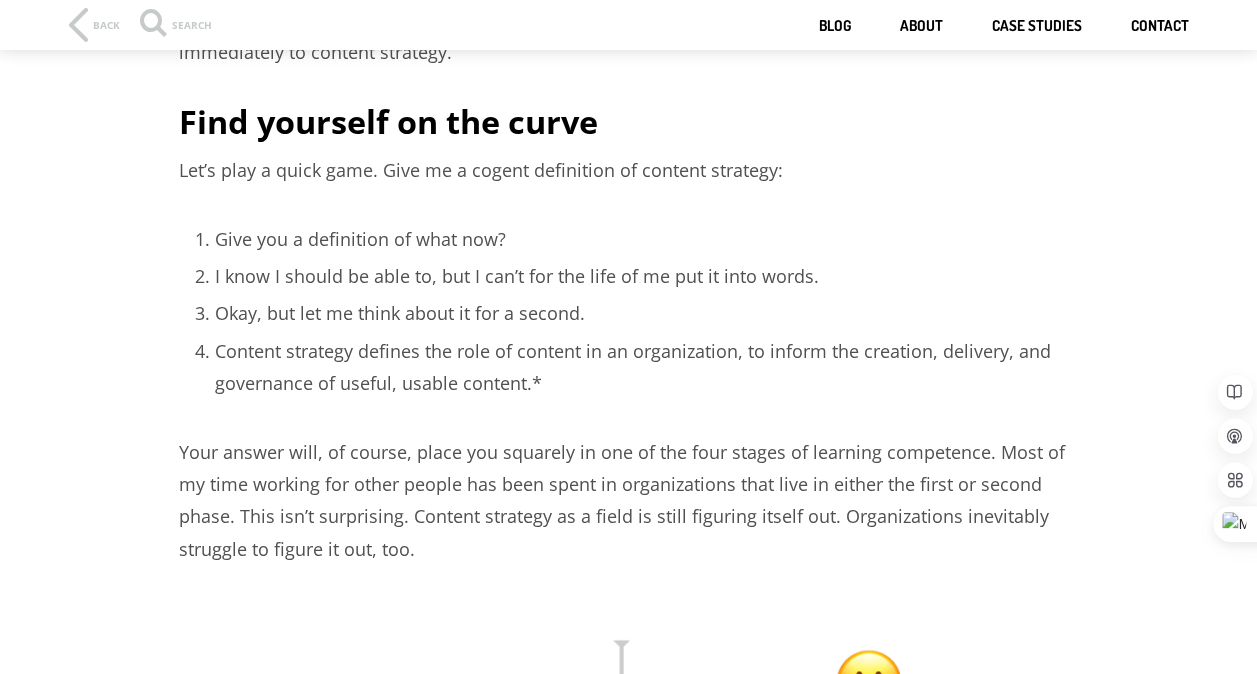 scroll, scrollTop: 828, scrollLeft: 0, axis: vertical 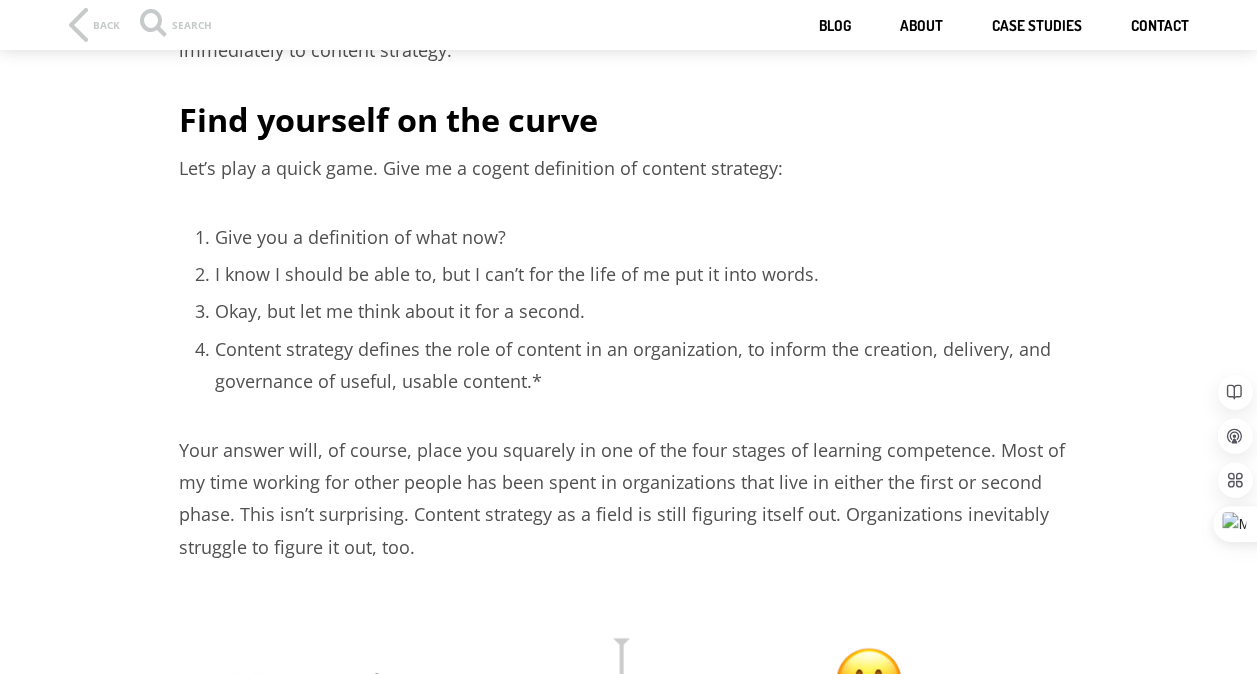 click on "I know I should be able to, but I can’t for the life of me put it into words." at bounding box center [647, 274] 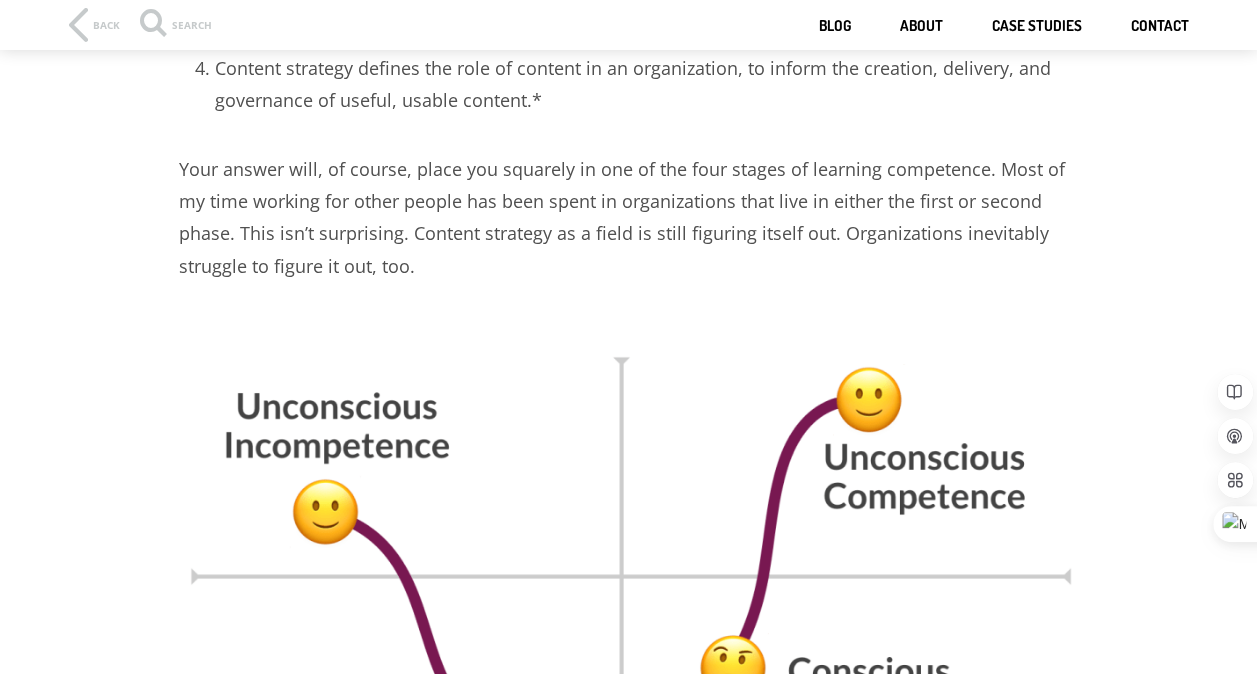 scroll, scrollTop: 1110, scrollLeft: 0, axis: vertical 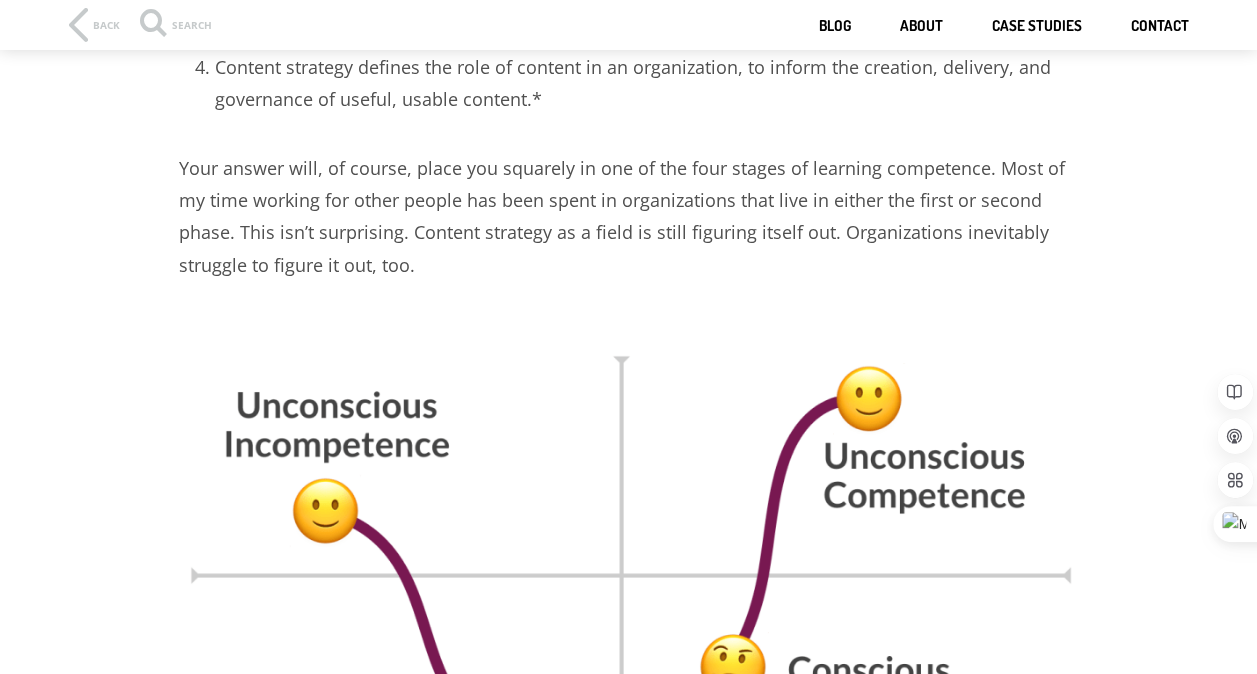 click on "Your answer will, of course, place you squarely in one of the four stages of learning competence. Most of my time working for other people has been spent in organizations that live in either the first or second phase. This isn’t surprising. Content strategy as a field is still figuring itself out. Organizations inevitably struggle to figure it out, too." at bounding box center [629, 217] 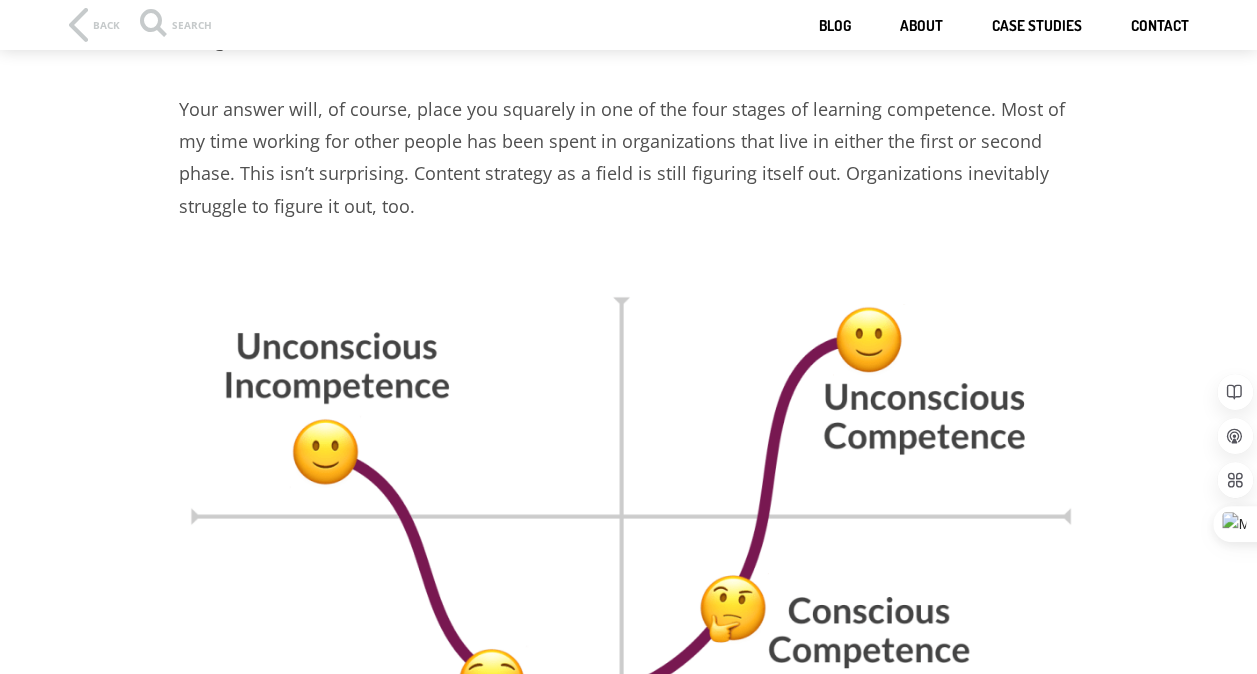 scroll, scrollTop: 1170, scrollLeft: 0, axis: vertical 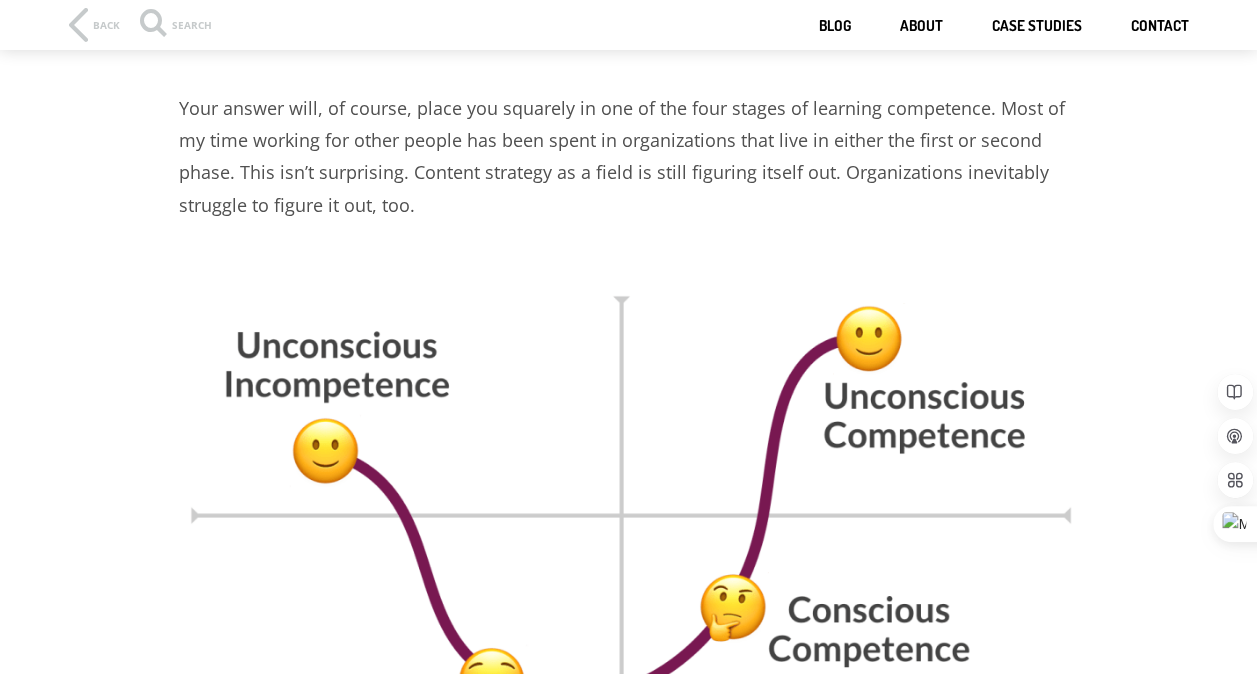 click on "Your answer will, of course, place you squarely in one of the four stages of learning competence. Most of my time working for other people has been spent in organizations that live in either the first or second phase. This isn’t surprising. Content strategy as a field is still figuring itself out. Organizations inevitably struggle to figure it out, too." at bounding box center [629, 157] 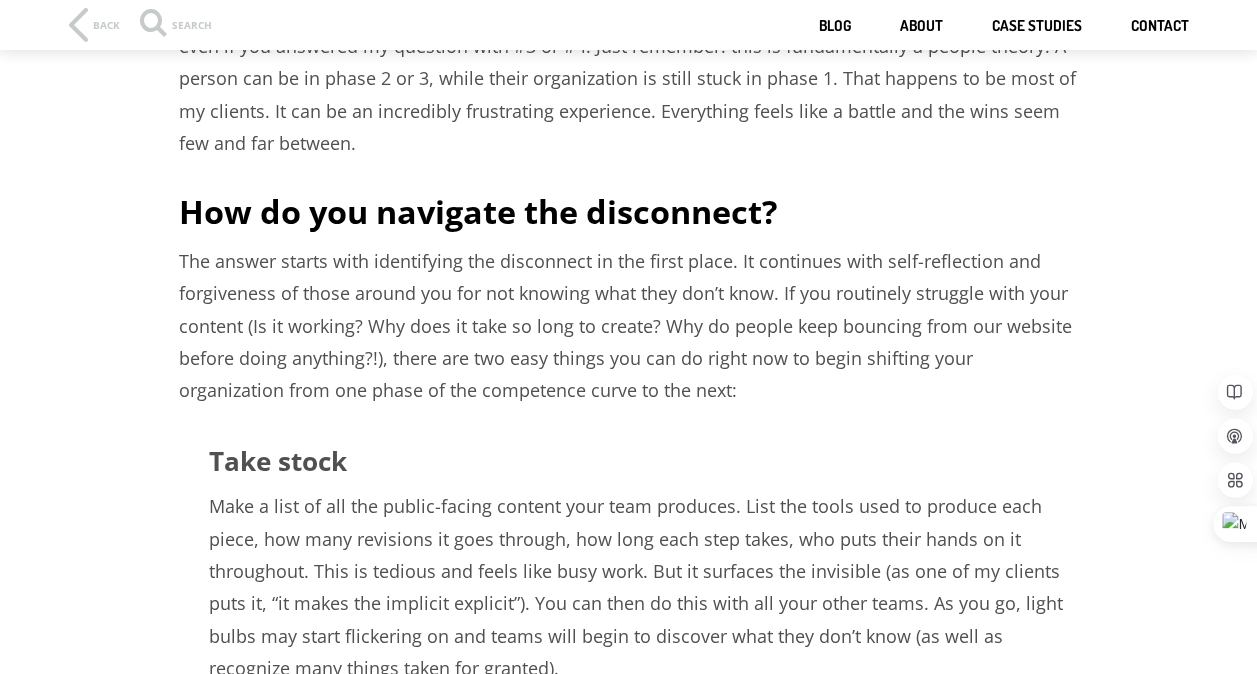 scroll, scrollTop: 2094, scrollLeft: 0, axis: vertical 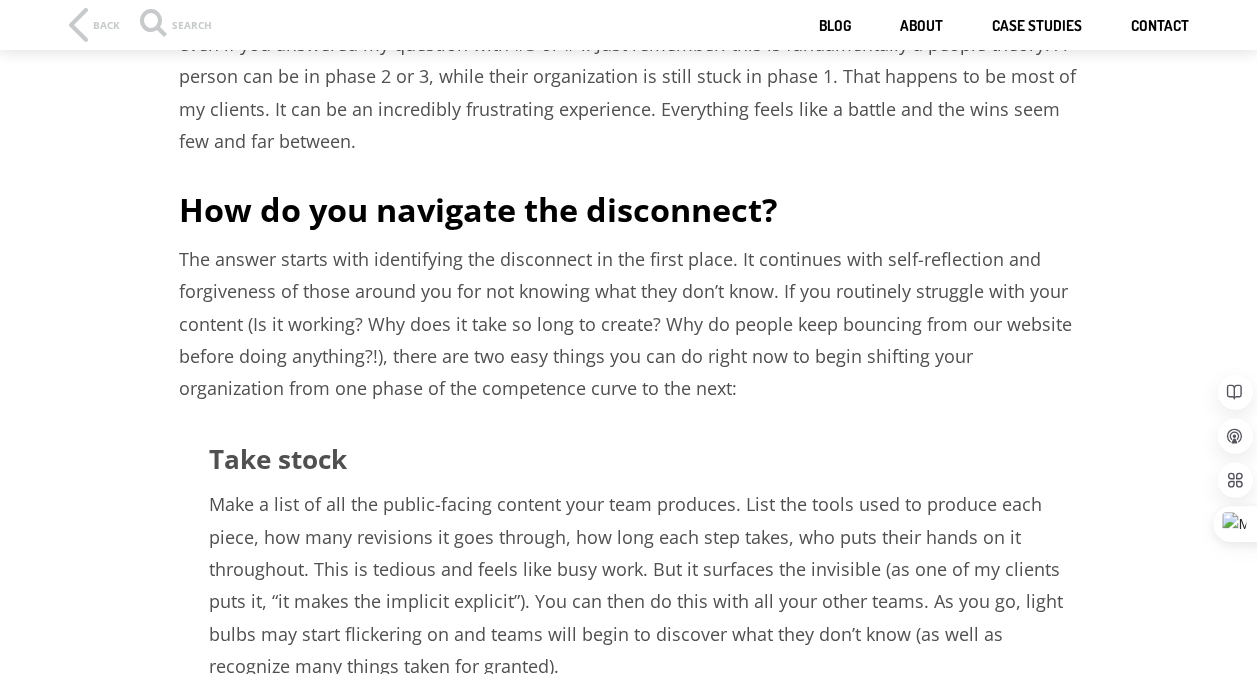 click on "The answer starts with identifying the disconnect in the first place. It continues with self-reflection and forgiveness of those around you for not knowing what they don’t know. If you routinely struggle with your content (Is it working? Why does it take so long to create? Why do people keep bouncing from our website before doing anything?!), there are two easy things you can do right now to begin shifting your organization from one phase of the competence curve to the next:" at bounding box center [629, 324] 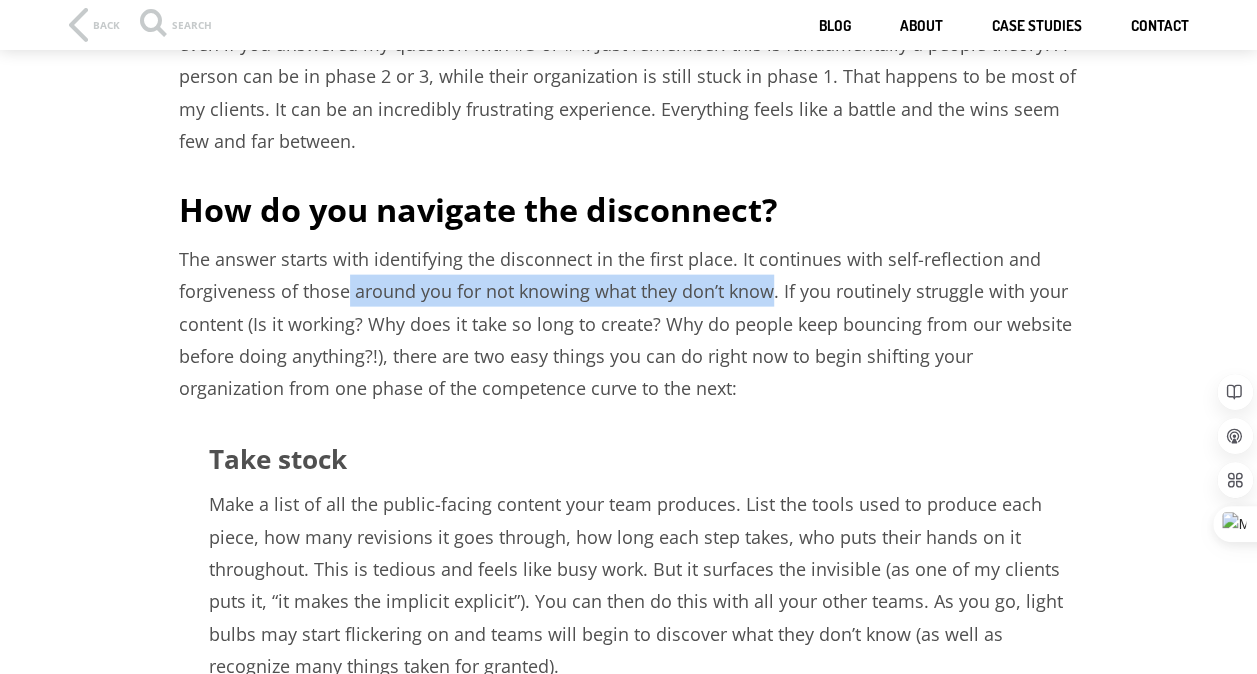 drag, startPoint x: 772, startPoint y: 294, endPoint x: 350, endPoint y: 292, distance: 422.00473 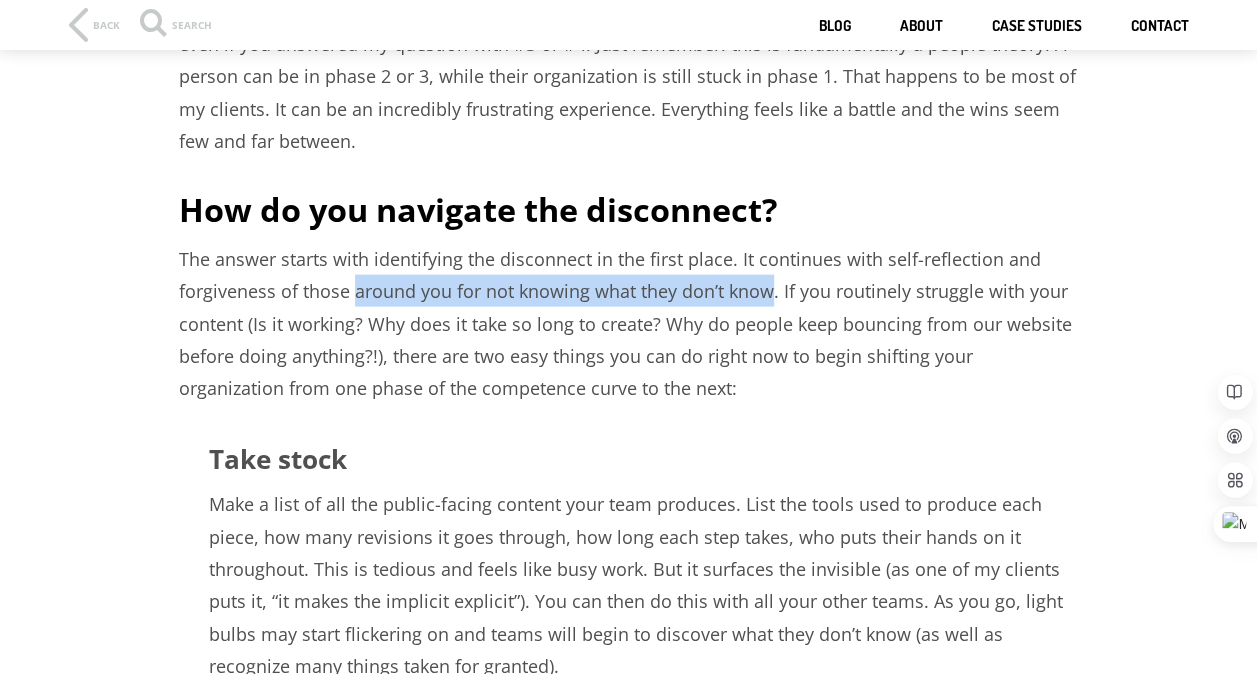 click on "The answer starts with identifying the disconnect in the first place. It continues with self-reflection and forgiveness of those around you for not knowing what they don’t know. If you routinely struggle with your content (Is it working? Why does it take so long to create? Why do people keep bouncing from our website before doing anything?!), there are two easy things you can do right now to begin shifting your organization from one phase of the competence curve to the next:" at bounding box center (629, 324) 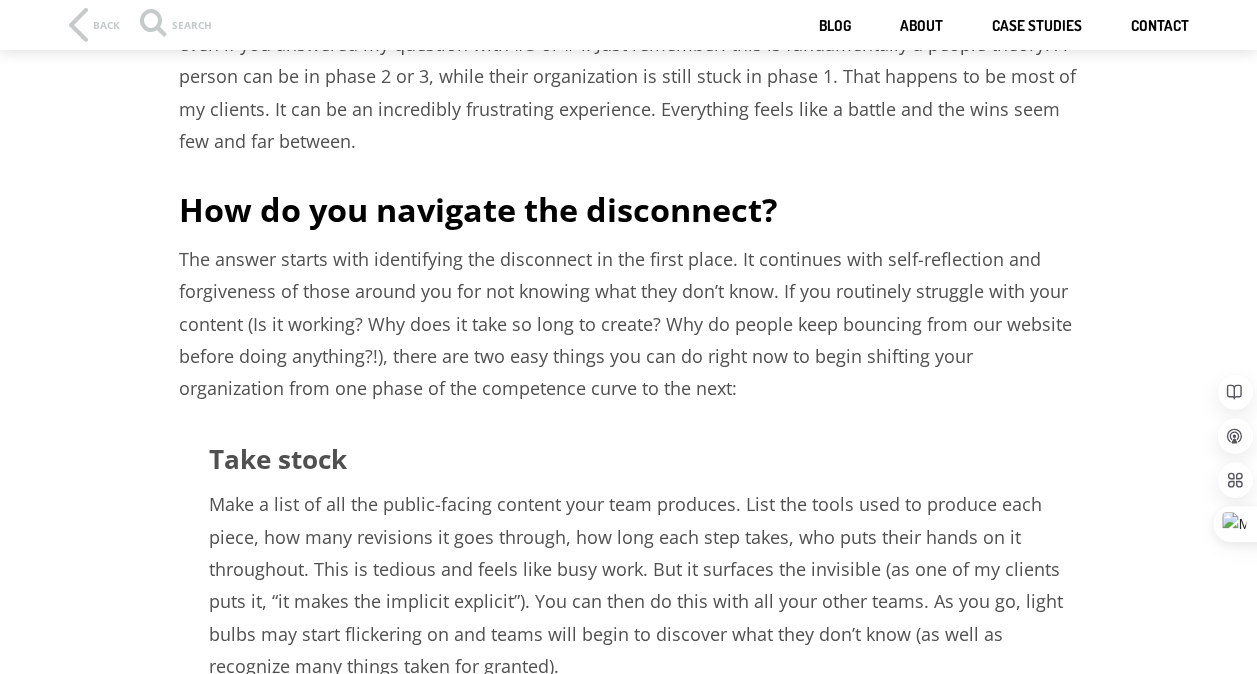 click on "The answer starts with identifying the disconnect in the first place. It continues with self-reflection and forgiveness of those around you for not knowing what they don’t know. If you routinely struggle with your content (Is it working? Why does it take so long to create? Why do people keep bouncing from our website before doing anything?!), there are two easy things you can do right now to begin shifting your organization from one phase of the competence curve to the next:" at bounding box center [629, 324] 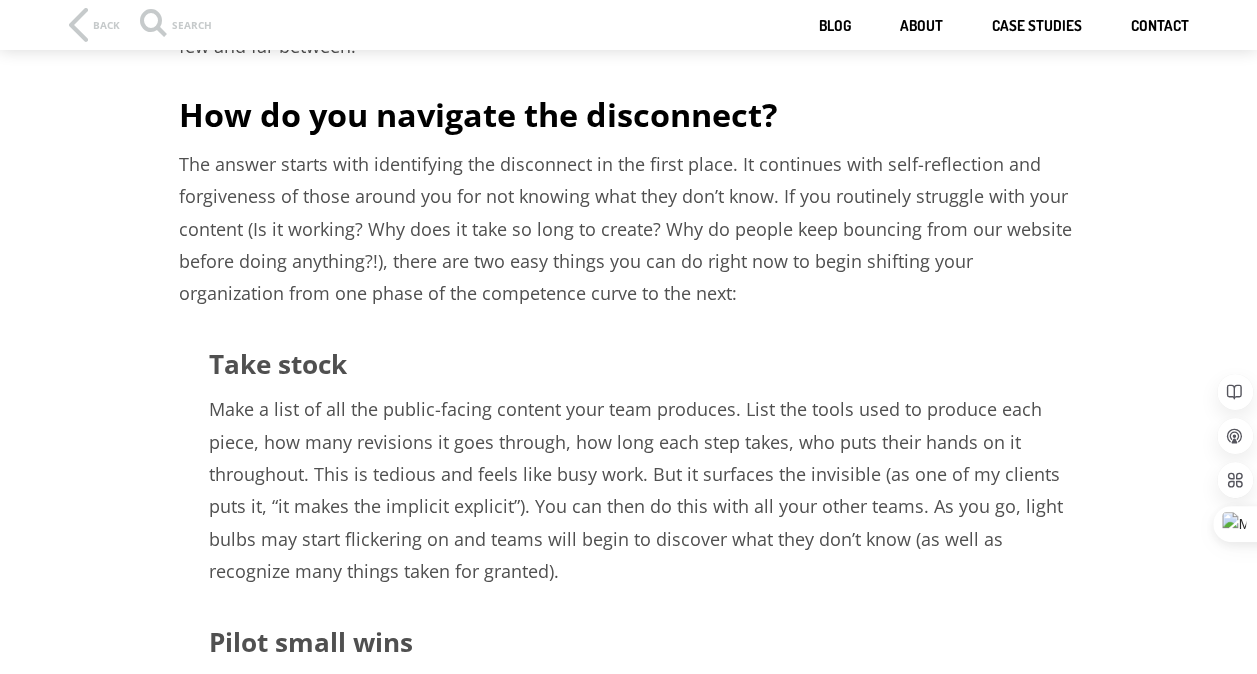 scroll, scrollTop: 2190, scrollLeft: 0, axis: vertical 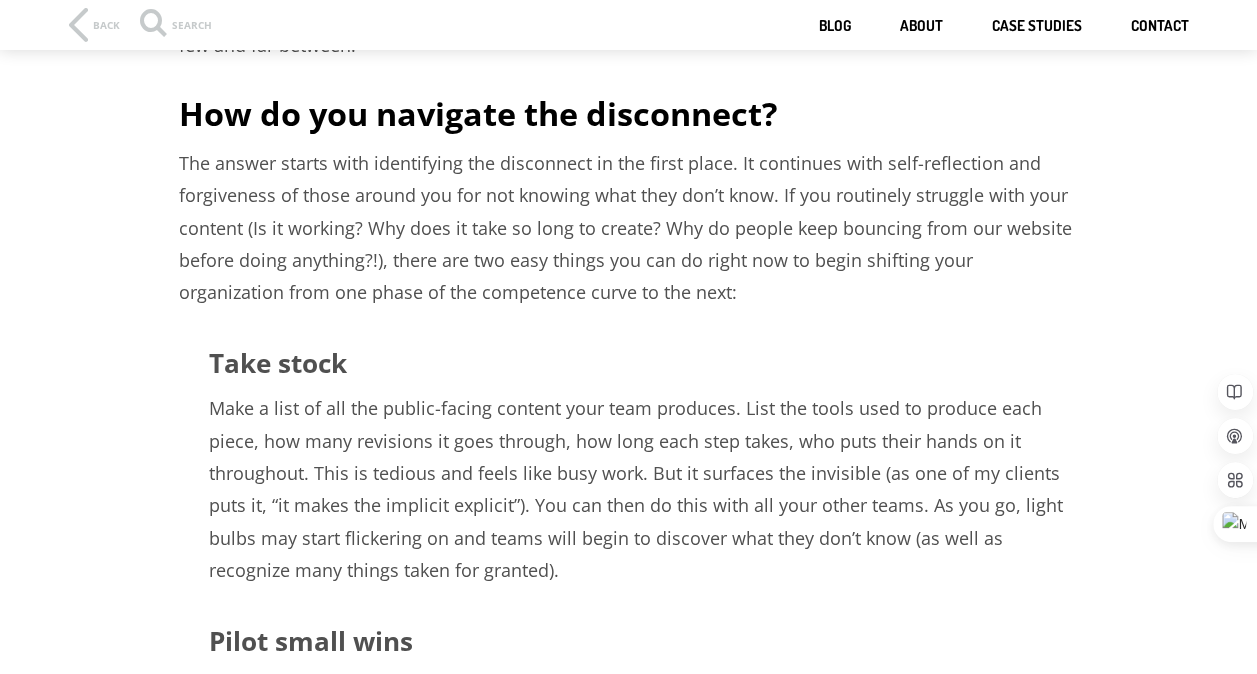 click on "The answer starts with identifying the disconnect in the first place. It continues with self-reflection and forgiveness of those around you for not knowing what they don’t know. If you routinely struggle with your content (Is it working? Why does it take so long to create? Why do people keep bouncing from our website before doing anything?!), there are two easy things you can do right now to begin shifting your organization from one phase of the competence curve to the next:" at bounding box center (629, 228) 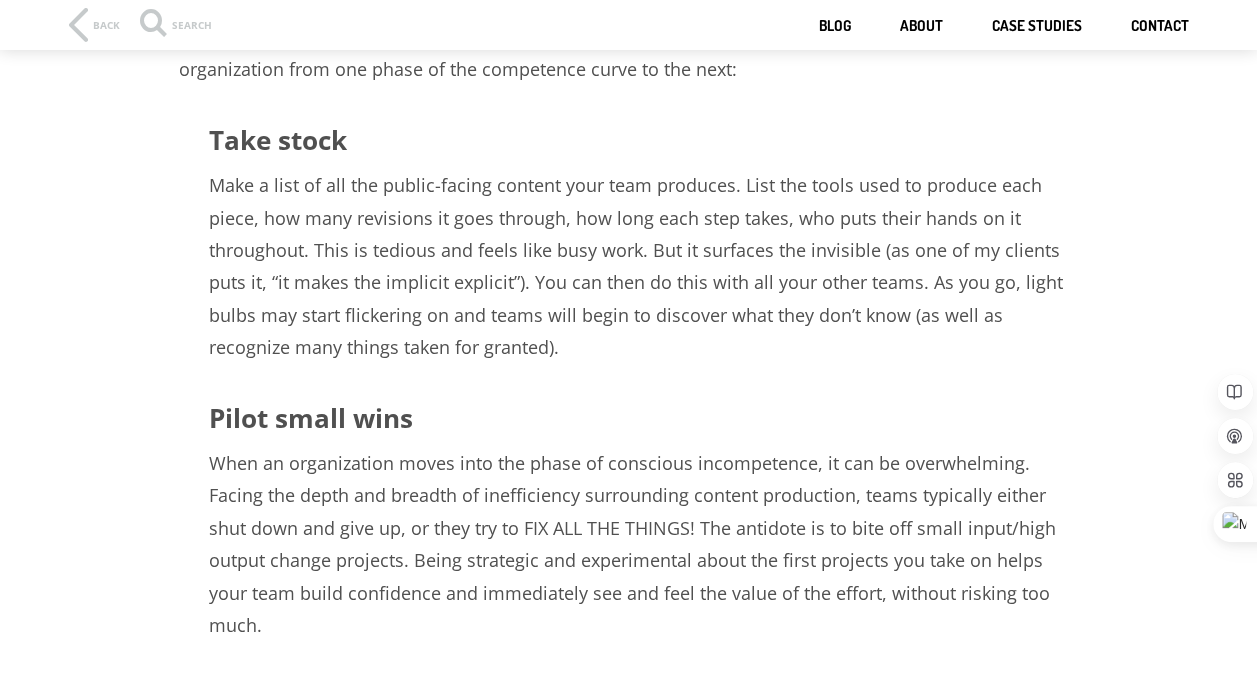 scroll, scrollTop: 2411, scrollLeft: 0, axis: vertical 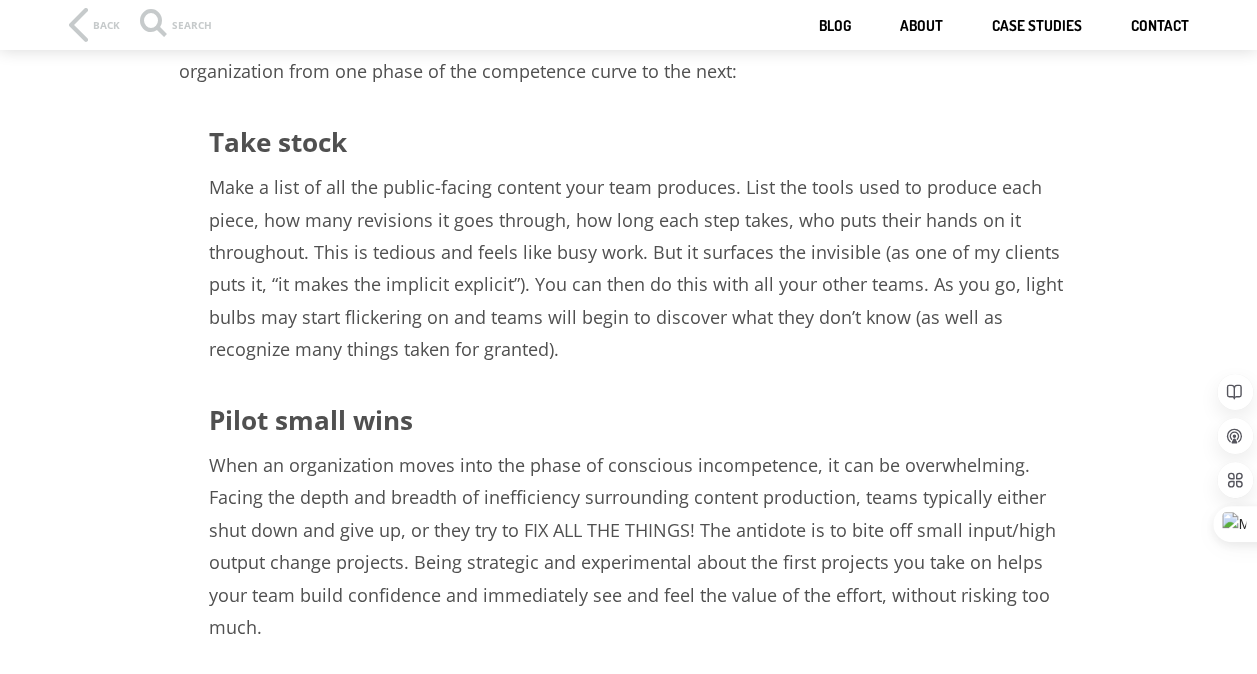 click on "Make a list of all the public-facing content your team produces. List the tools used to produce each piece, how many revisions it goes through, how long each step takes, who puts their hands on it throughout. This is tedious and feels like busy work. But it surfaces the invisible (as one of my clients puts it, “it makes the implicit explicit”). You can then do this with all your other teams. As you go, light bulbs may start flickering on and teams will begin to discover what they don’t know (as well as recognize many things taken for granted)." at bounding box center (629, 268) 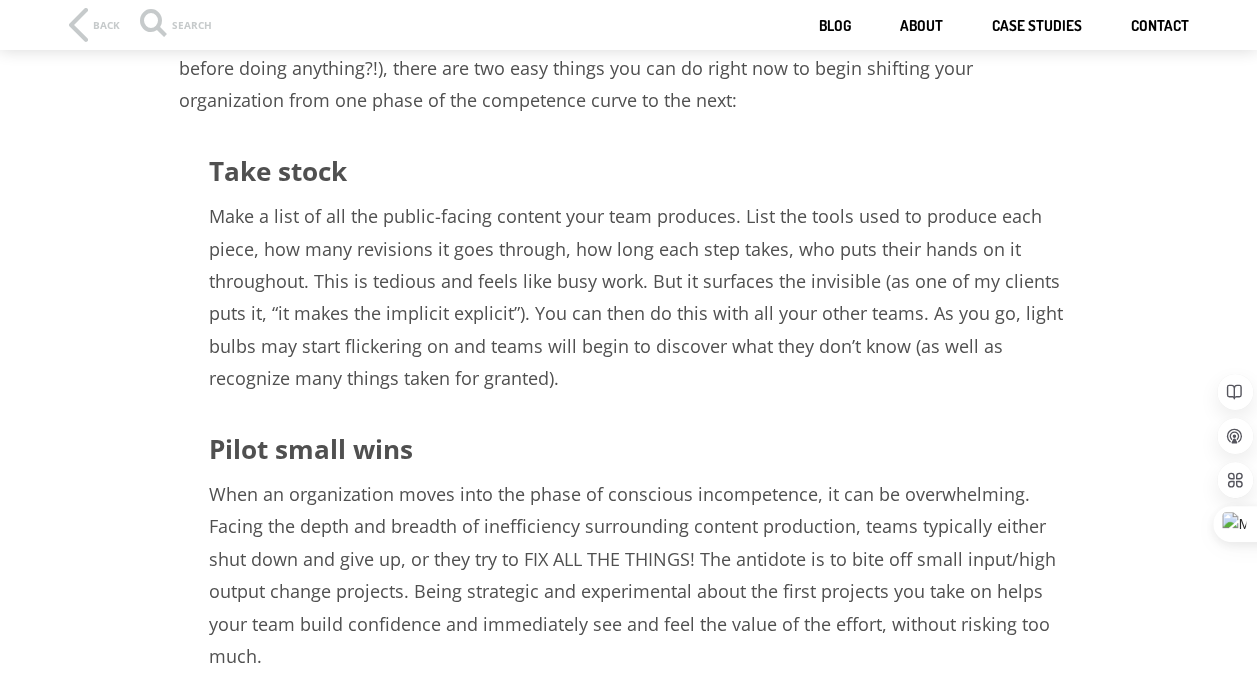scroll, scrollTop: 2385, scrollLeft: 0, axis: vertical 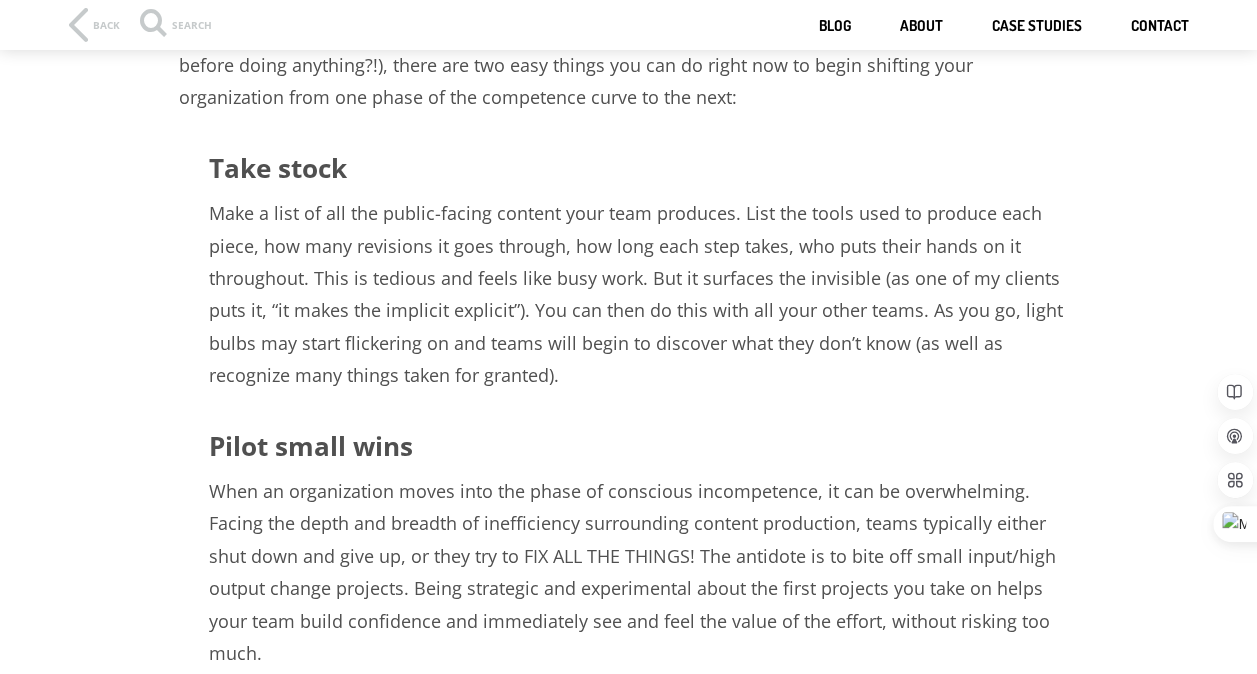 click on "Make a list of all the public-facing content your team produces. List the tools used to produce each piece, how many revisions it goes through, how long each step takes, who puts their hands on it throughout. This is tedious and feels like busy work. But it surfaces the invisible (as one of my clients puts it, “it makes the implicit explicit”). You can then do this with all your other teams. As you go, light bulbs may start flickering on and teams will begin to discover what they don’t know (as well as recognize many things taken for granted)." at bounding box center (629, 294) 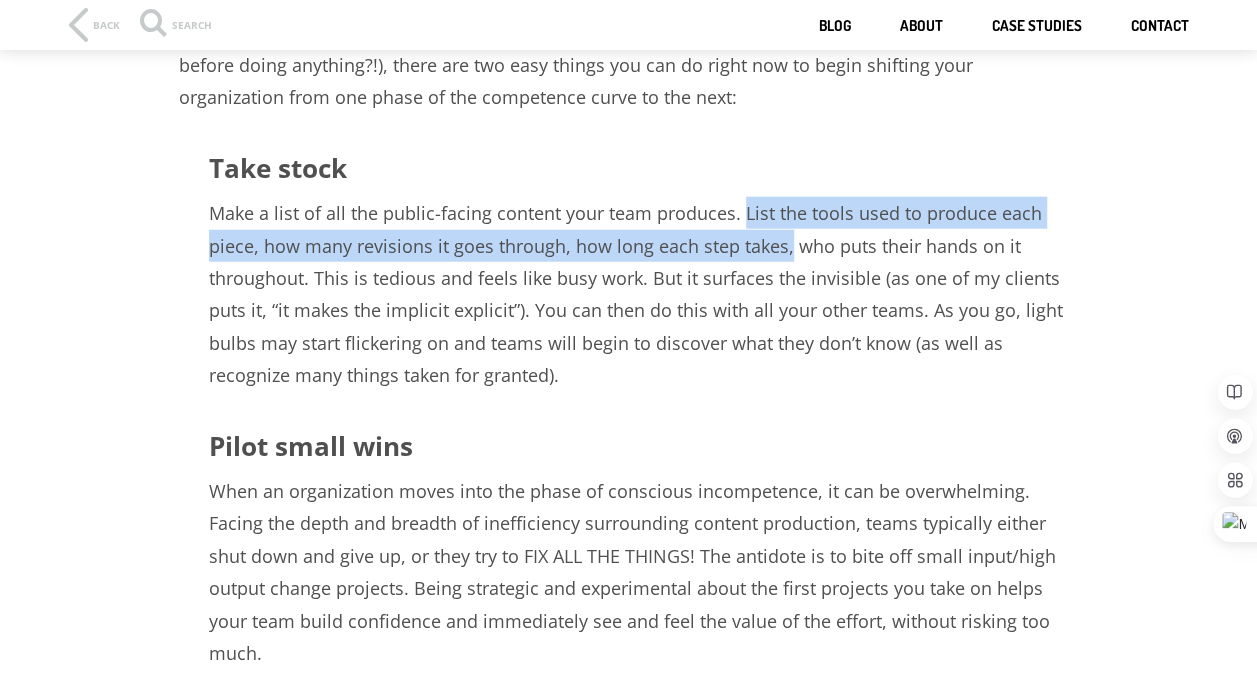 drag, startPoint x: 741, startPoint y: 214, endPoint x: 786, endPoint y: 230, distance: 47.759815 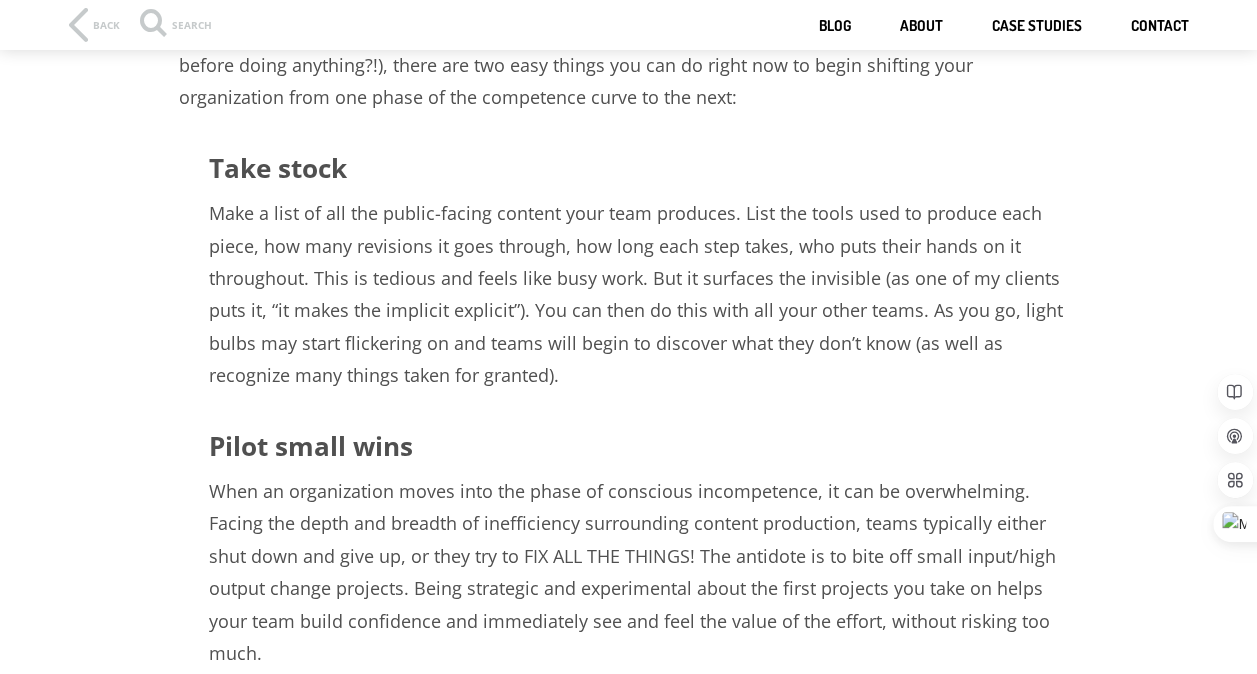 click on "Make a list of all the public-facing content your team produces. List the tools used to produce each piece, how many revisions it goes through, how long each step takes, who puts their hands on it throughout. This is tedious and feels like busy work. But it surfaces the invisible (as one of my clients puts it, “it makes the implicit explicit”). You can then do this with all your other teams. As you go, light bulbs may start flickering on and teams will begin to discover what they don’t know (as well as recognize many things taken for granted)." at bounding box center (629, 294) 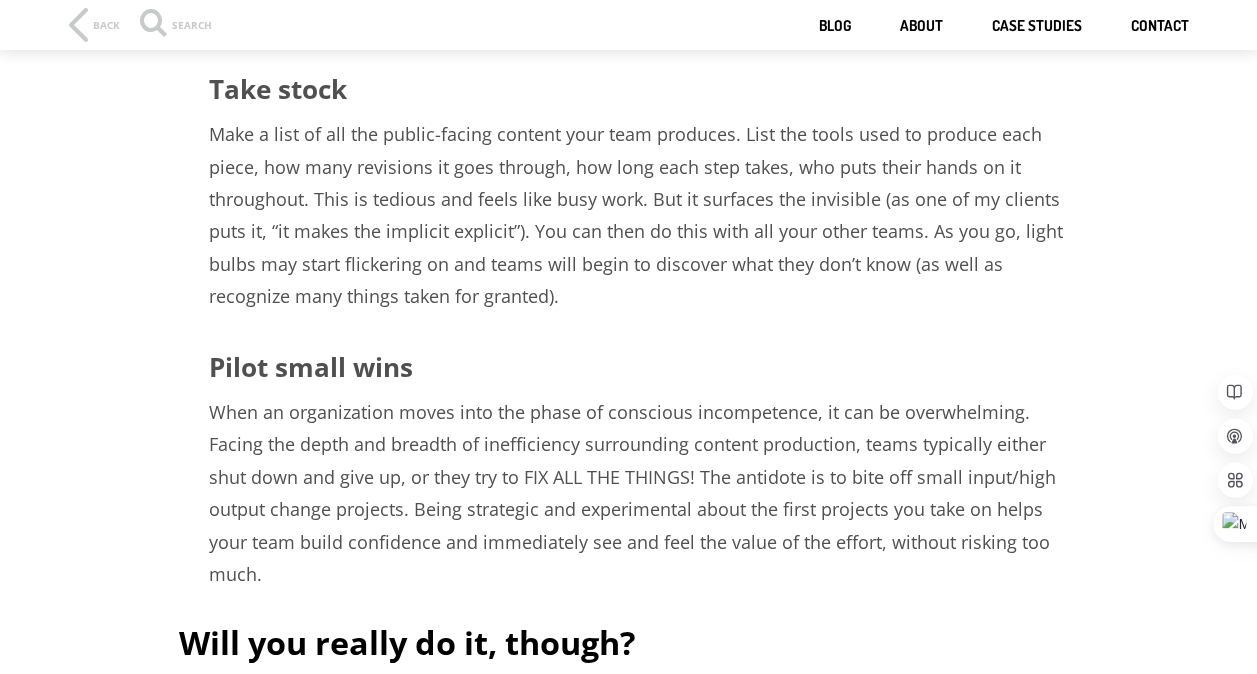 scroll, scrollTop: 2467, scrollLeft: 0, axis: vertical 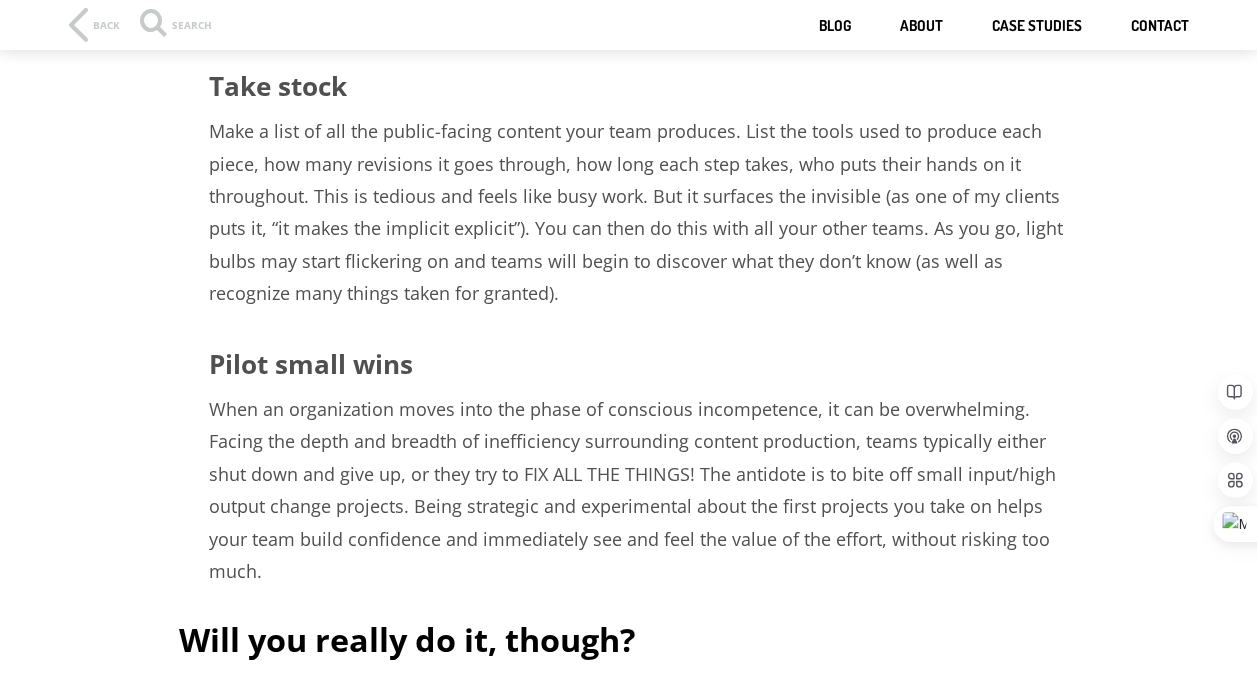 click on "Make a list of all the public-facing content your team produces. List the tools used to produce each piece, how many revisions it goes through, how long each step takes, who puts their hands on it throughout. This is tedious and feels like busy work. But it surfaces the invisible (as one of my clients puts it, “it makes the implicit explicit”). You can then do this with all your other teams. As you go, light bulbs may start flickering on and teams will begin to discover what they don’t know (as well as recognize many things taken for granted)." at bounding box center [629, 212] 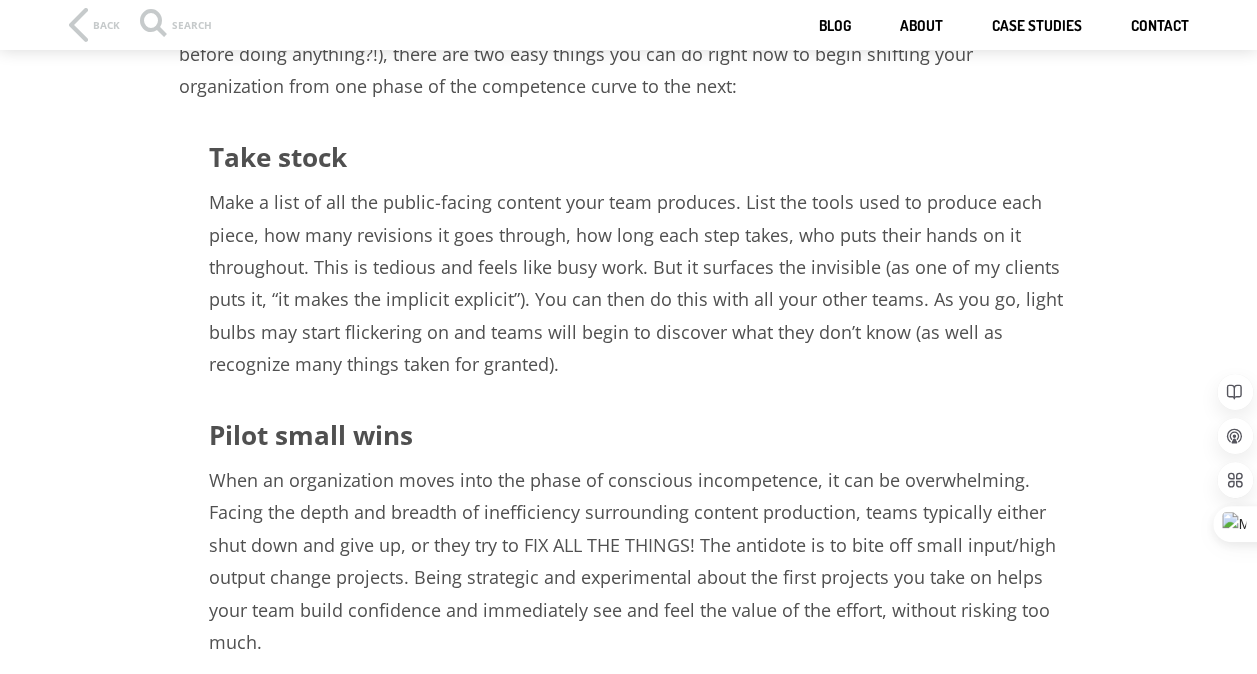 scroll, scrollTop: 2397, scrollLeft: 0, axis: vertical 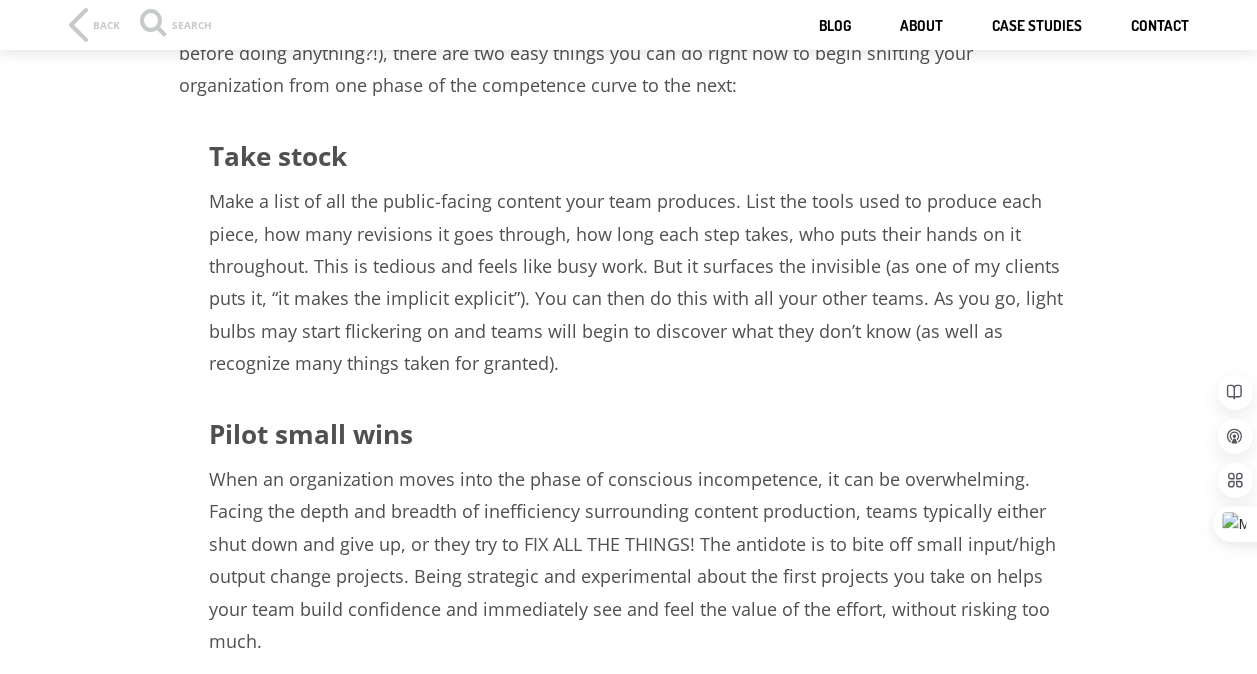 click on "Make a list of all the public-facing content your team produces. List the tools used to produce each piece, how many revisions it goes through, how long each step takes, who puts their hands on it throughout. This is tedious and feels like busy work. But it surfaces the invisible (as one of my clients puts it, “it makes the implicit explicit”). You can then do this with all your other teams. As you go, light bulbs may start flickering on and teams will begin to discover what they don’t know (as well as recognize many things taken for granted)." at bounding box center (629, 282) 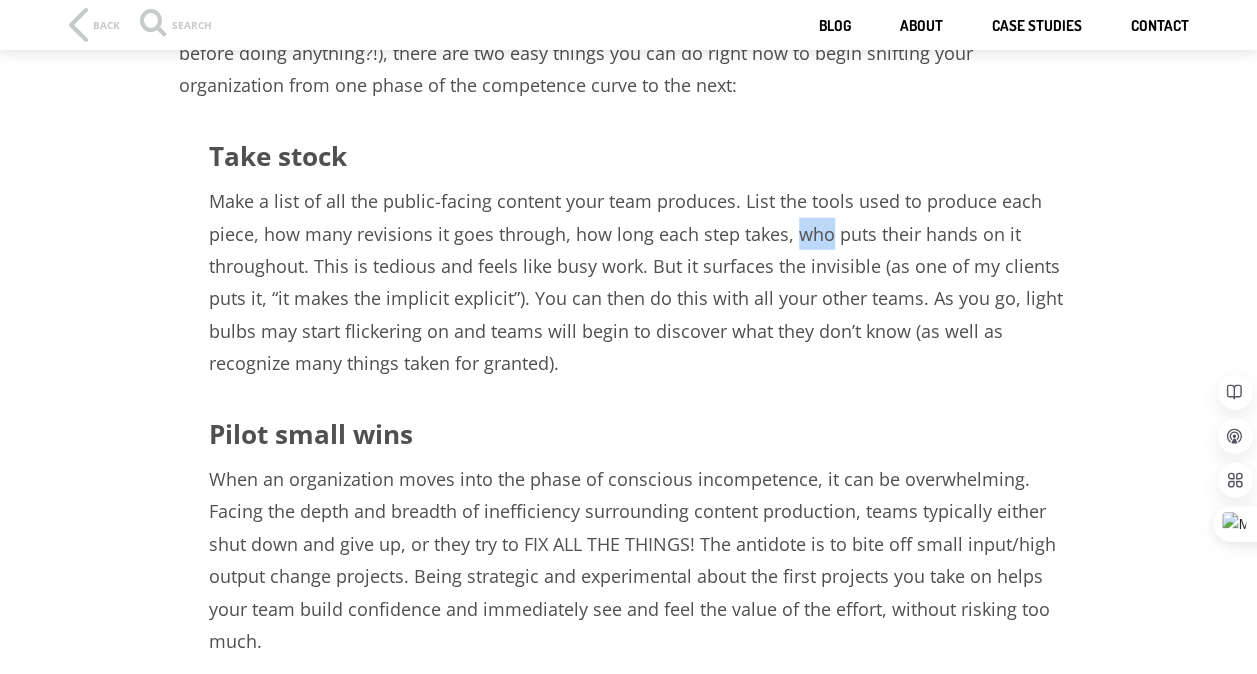 drag, startPoint x: 823, startPoint y: 234, endPoint x: 796, endPoint y: 234, distance: 27 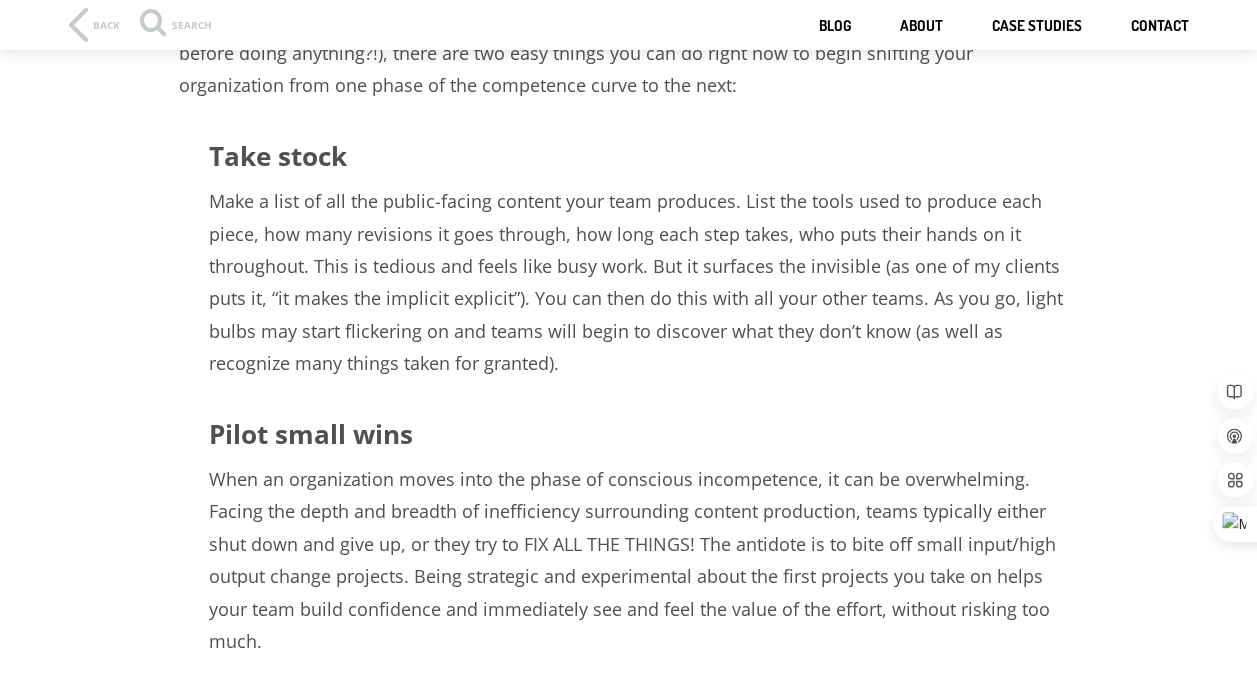click on "Make a list of all the public-facing content your team produces. List the tools used to produce each piece, how many revisions it goes through, how long each step takes, who puts their hands on it throughout. This is tedious and feels like busy work. But it surfaces the invisible (as one of my clients puts it, “it makes the implicit explicit”). You can then do this with all your other teams. As you go, light bulbs may start flickering on and teams will begin to discover what they don’t know (as well as recognize many things taken for granted)." at bounding box center (629, 282) 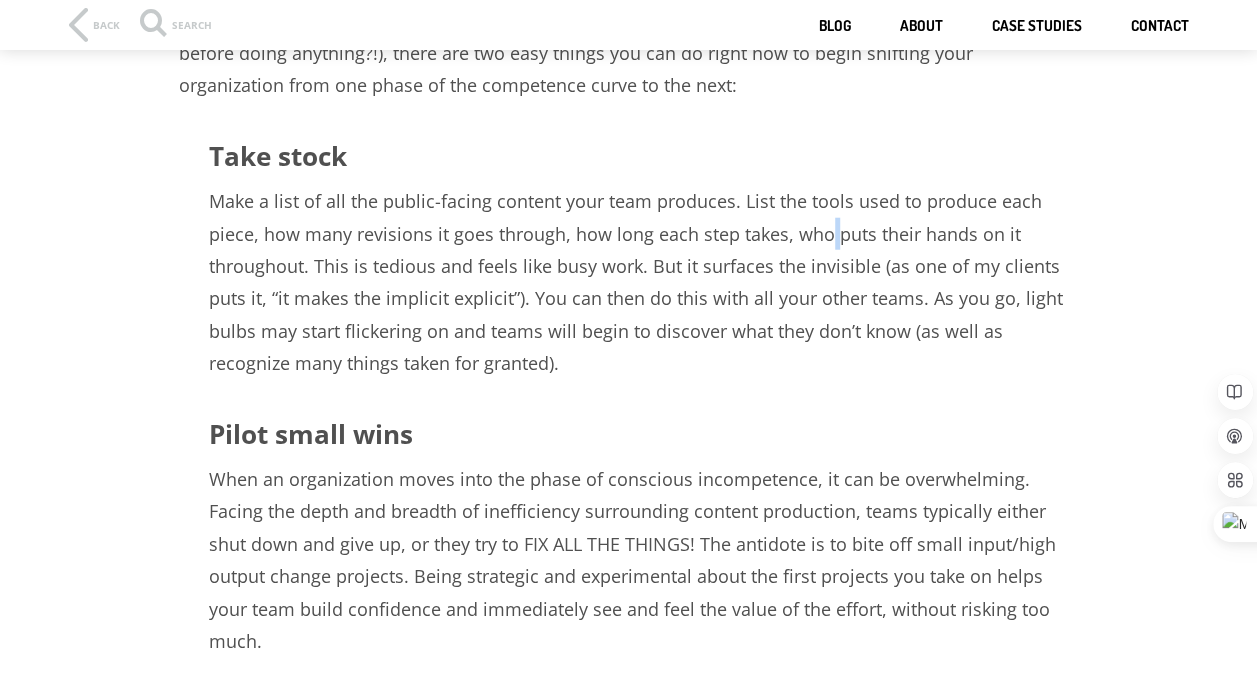 click on "Make a list of all the public-facing content your team produces. List the tools used to produce each piece, how many revisions it goes through, how long each step takes, who puts their hands on it throughout. This is tedious and feels like busy work. But it surfaces the invisible (as one of my clients puts it, “it makes the implicit explicit”). You can then do this with all your other teams. As you go, light bulbs may start flickering on and teams will begin to discover what they don’t know (as well as recognize many things taken for granted)." at bounding box center (629, 282) 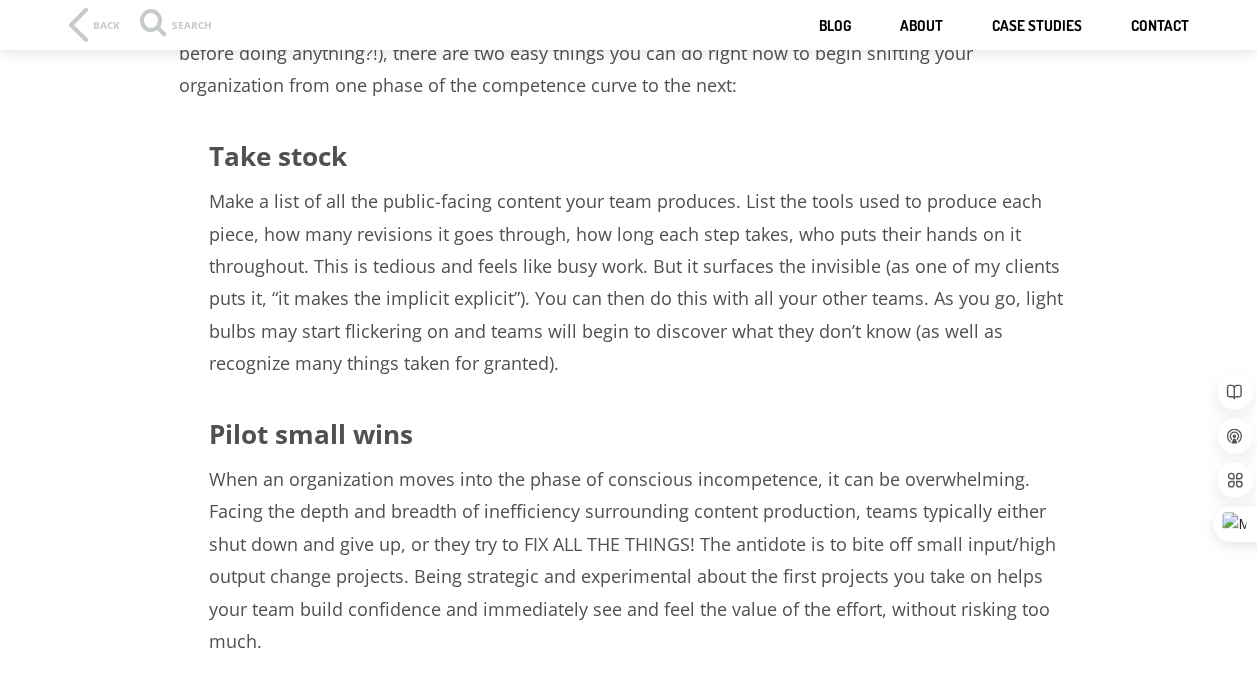 click on "Make a list of all the public-facing content your team produces. List the tools used to produce each piece, how many revisions it goes through, how long each step takes, who puts their hands on it throughout. This is tedious and feels like busy work. But it surfaces the invisible (as one of my clients puts it, “it makes the implicit explicit”). You can then do this with all your other teams. As you go, light bulbs may start flickering on and teams will begin to discover what they don’t know (as well as recognize many things taken for granted)." at bounding box center (629, 282) 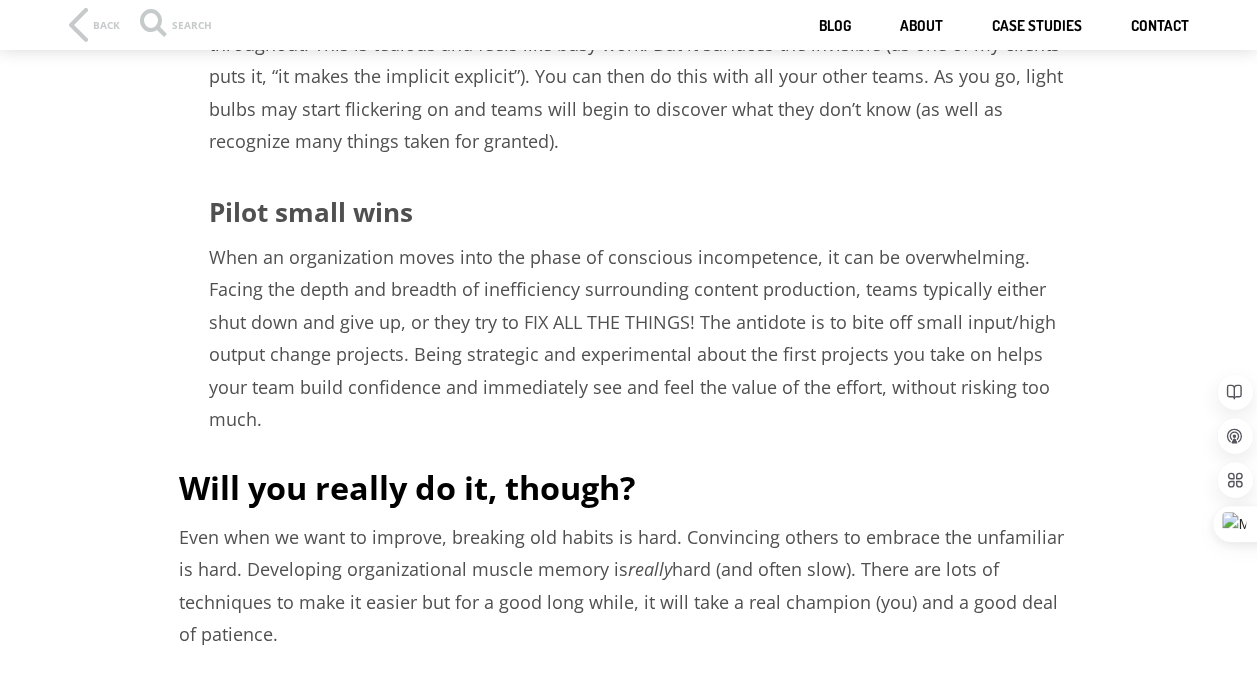 scroll, scrollTop: 2622, scrollLeft: 0, axis: vertical 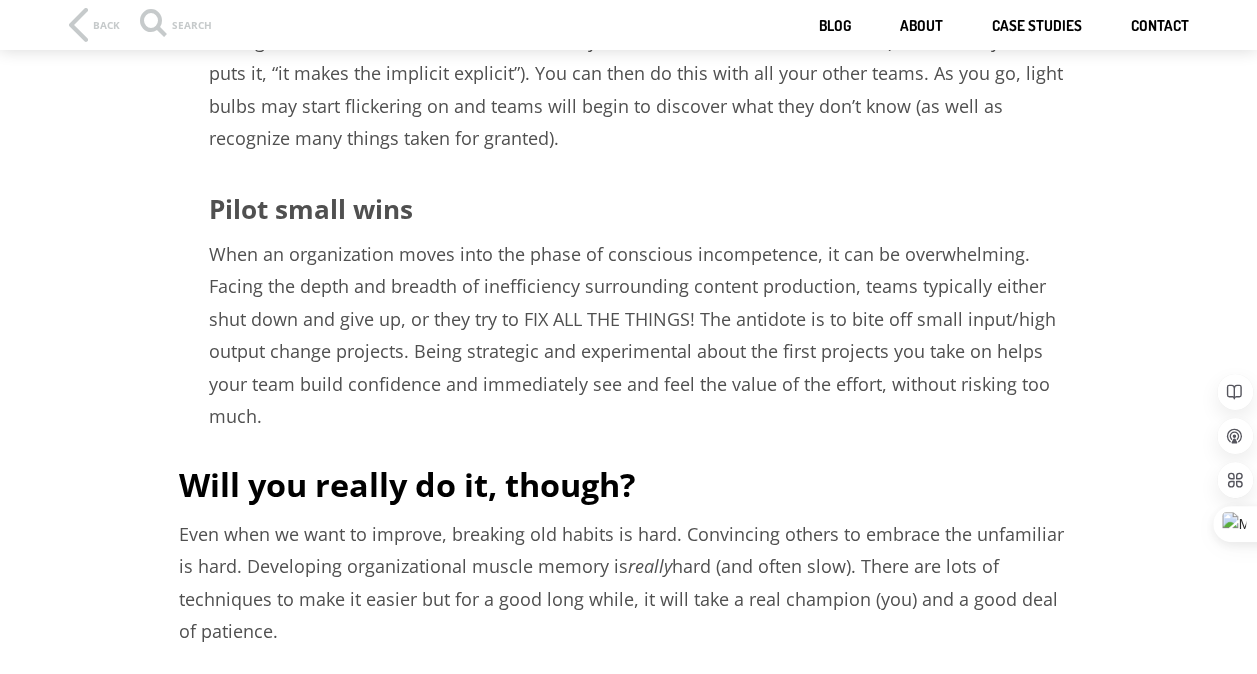 click on "When an organization moves into the phase of conscious incompetence, it can be overwhelming. Facing the depth and breadth of inefficiency surrounding content production, teams typically either shut down and give up, or they try to FIX ALL THE THINGS! The antidote is to bite off small input/high output change projects. Being strategic and experimental about the first projects you take on helps your team build confidence and immediately see and feel the value of the effort, without risking too much." at bounding box center (629, 335) 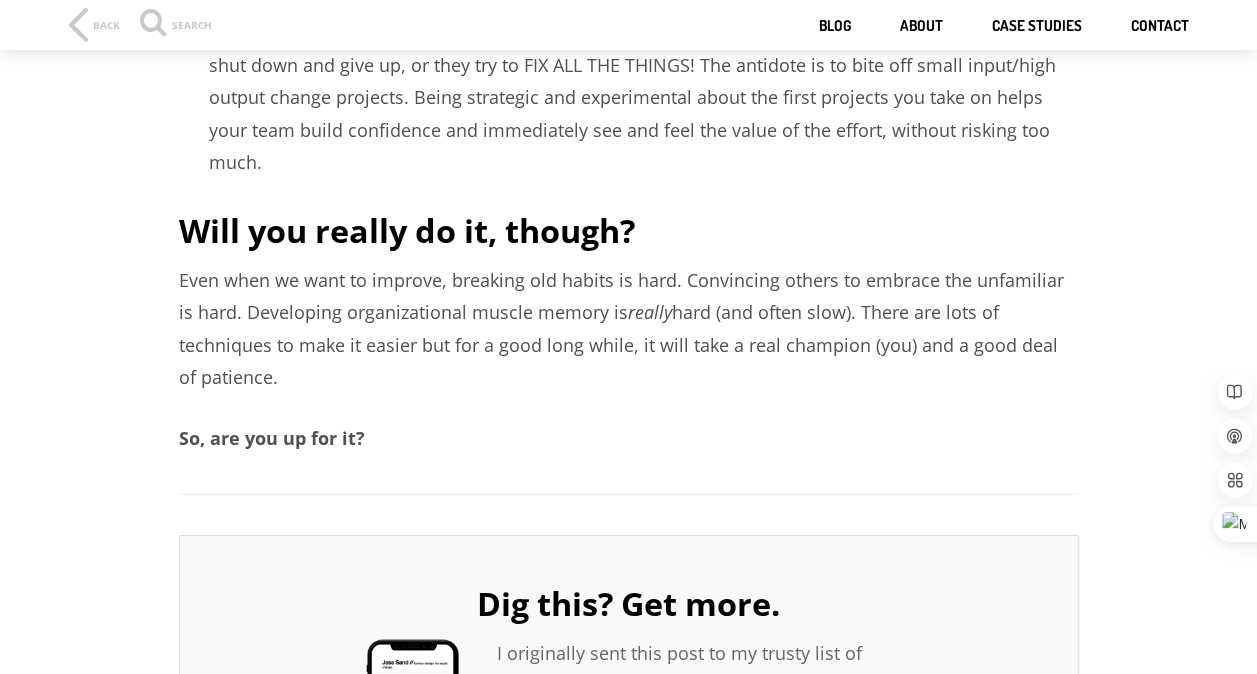 scroll, scrollTop: 2877, scrollLeft: 0, axis: vertical 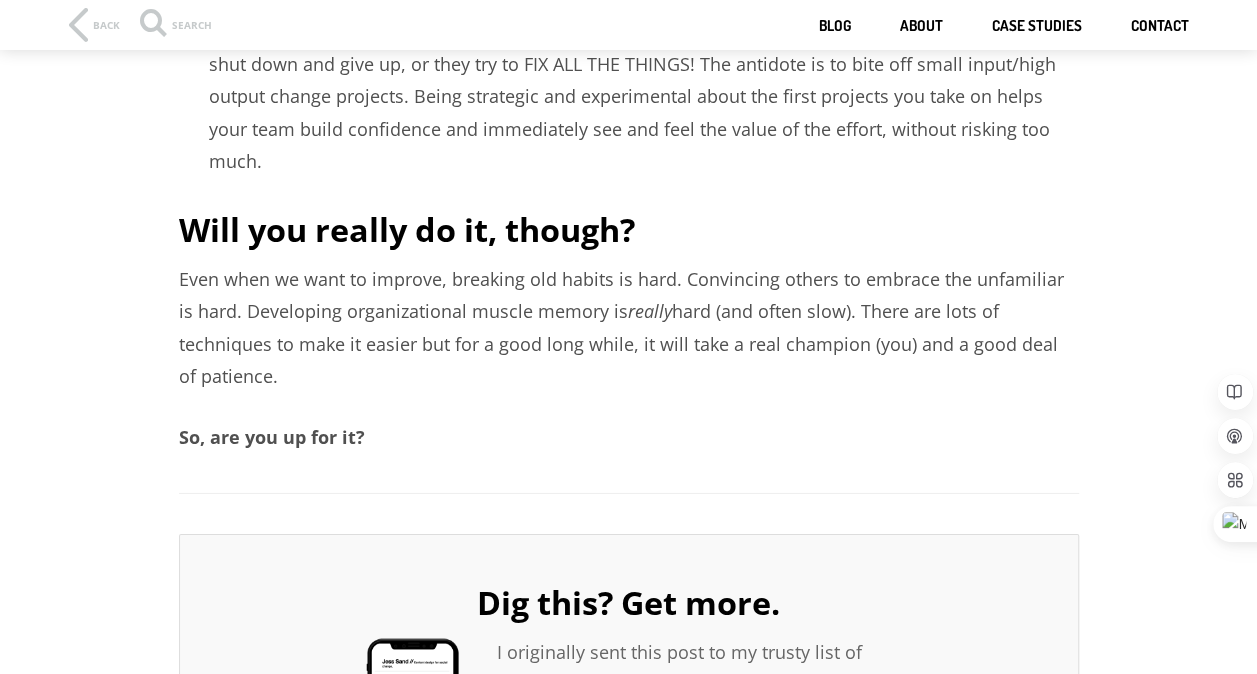click on "Even when we want to improve, breaking old habits is hard. Convincing others to embrace the unfamiliar is hard. Developing organizational muscle memory is  really  hard (and often slow). There are lots of techniques to make it easier but for a good long while, it will take a real champion (you) and a good deal of patience." at bounding box center [629, 328] 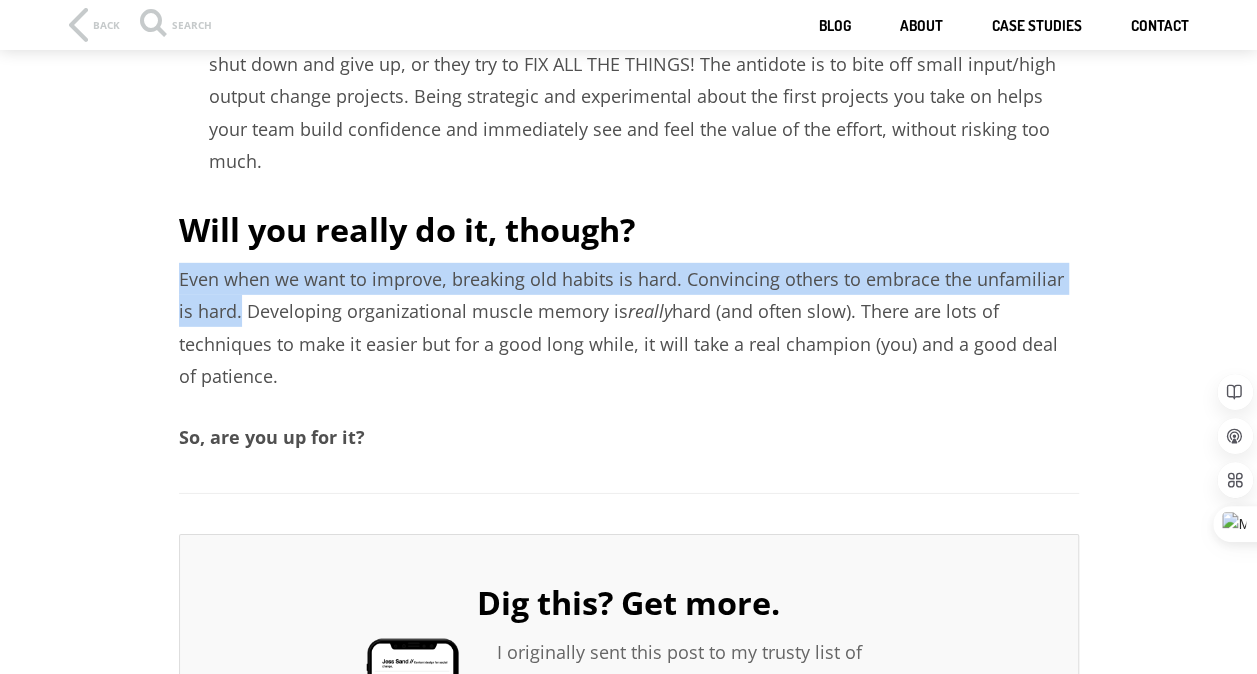 drag, startPoint x: 178, startPoint y: 252, endPoint x: 221, endPoint y: 265, distance: 44.922153 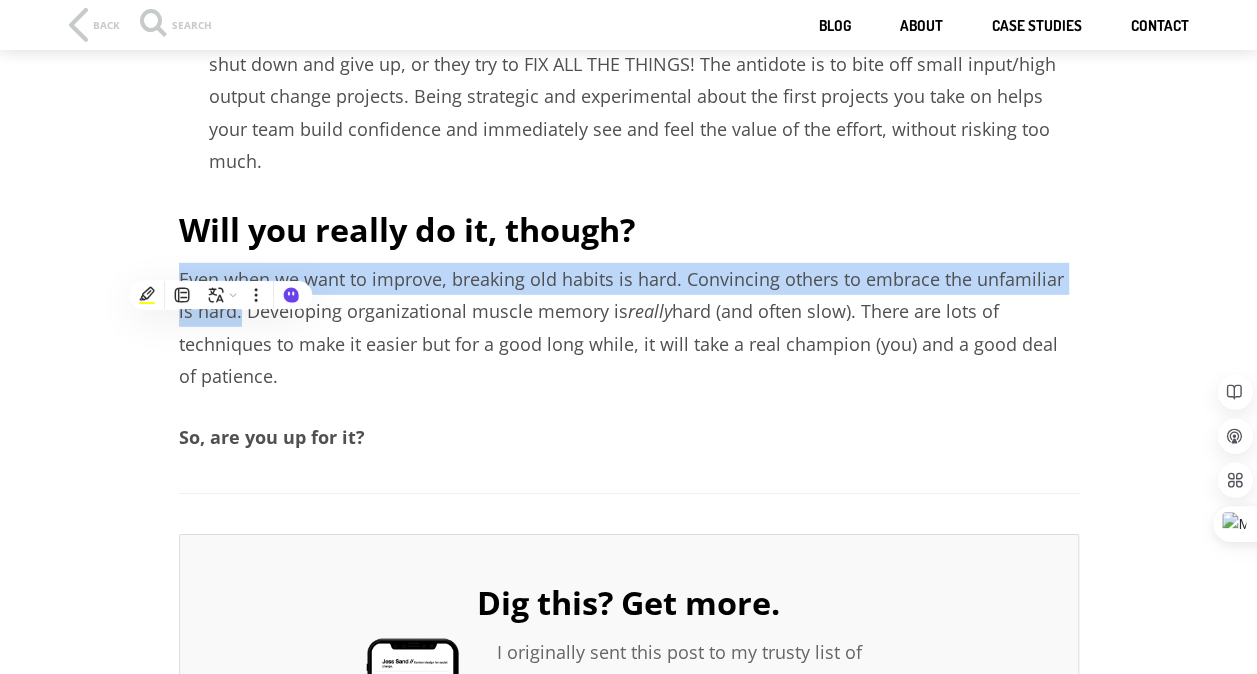 copy on "Even when we want to improve, breaking old habits is hard. Convincing others to embrace the unfamiliar is hard." 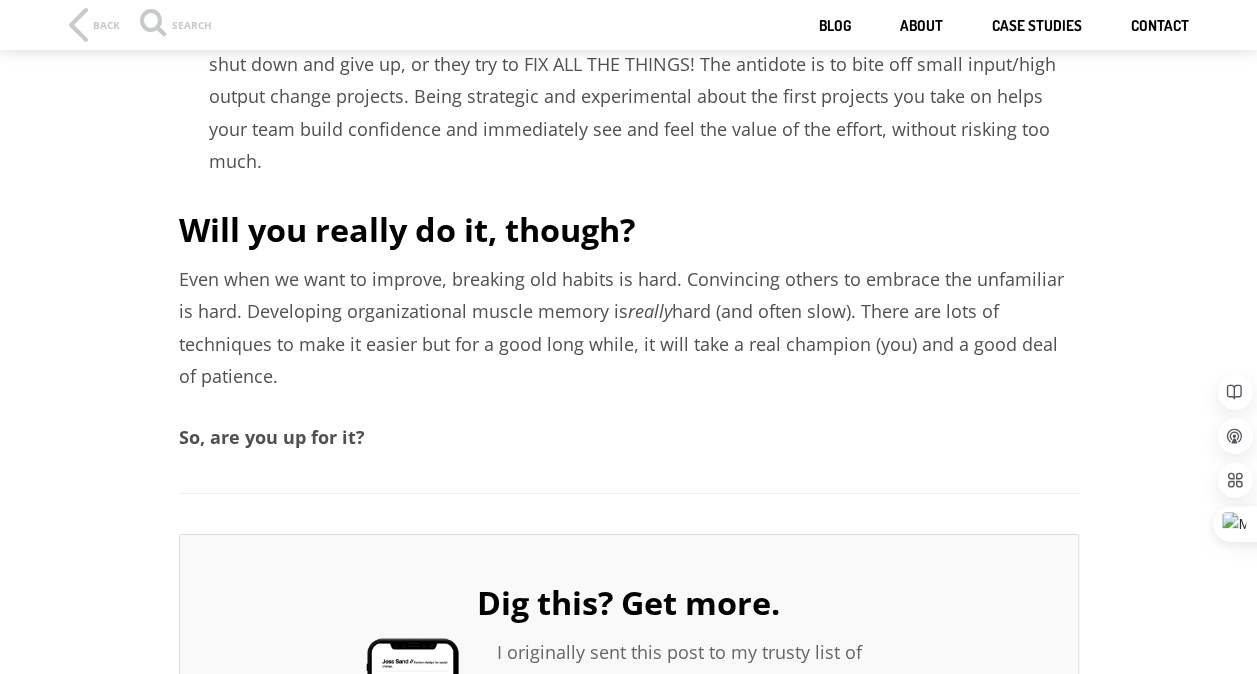 click on "Even when we want to improve, breaking old habits is hard. Convincing others to embrace the unfamiliar is hard. Developing organizational muscle memory is  really  hard (and often slow). There are lots of techniques to make it easier but for a good long while, it will take a real champion (you) and a good deal of patience." at bounding box center (629, 328) 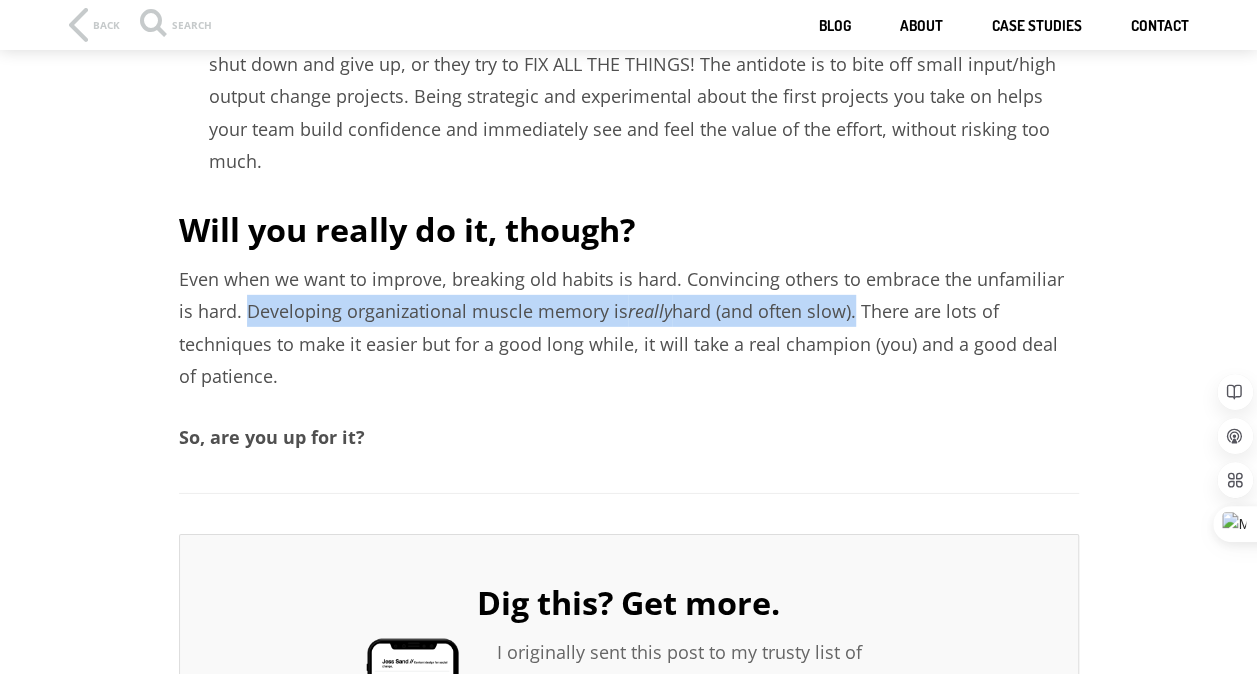 drag, startPoint x: 233, startPoint y: 276, endPoint x: 835, endPoint y: 280, distance: 602.0133 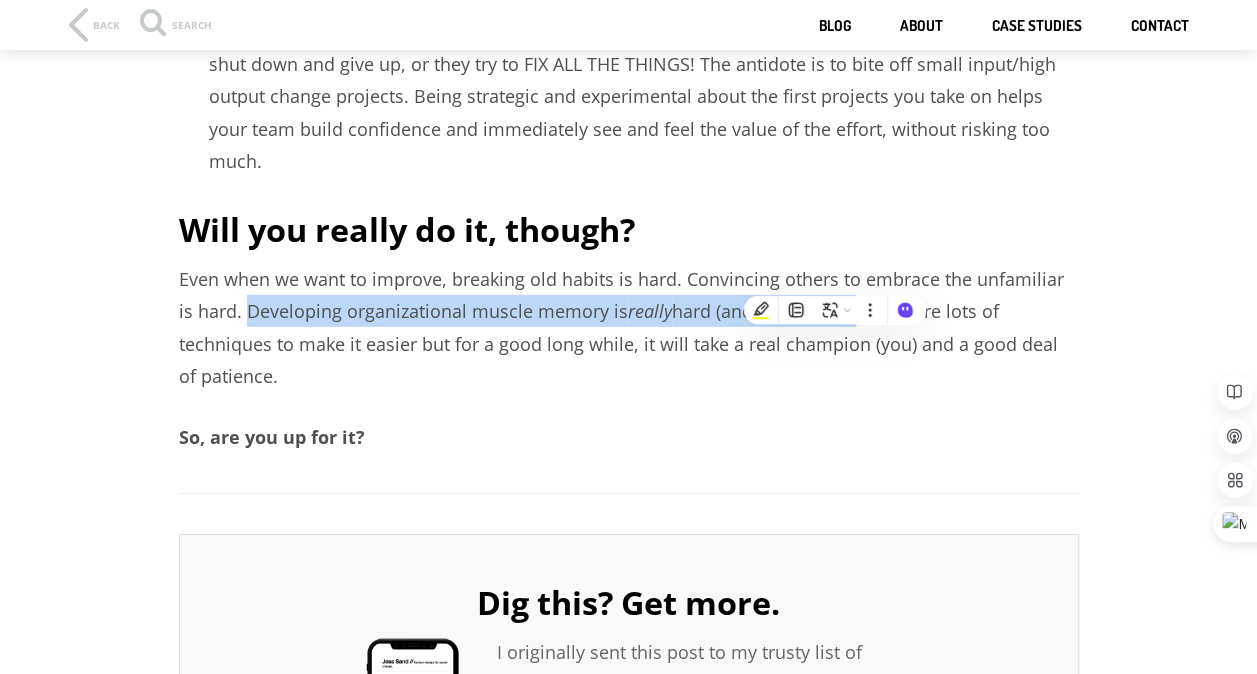 copy on "Developing organizational muscle memory is  really  hard (and often slow)" 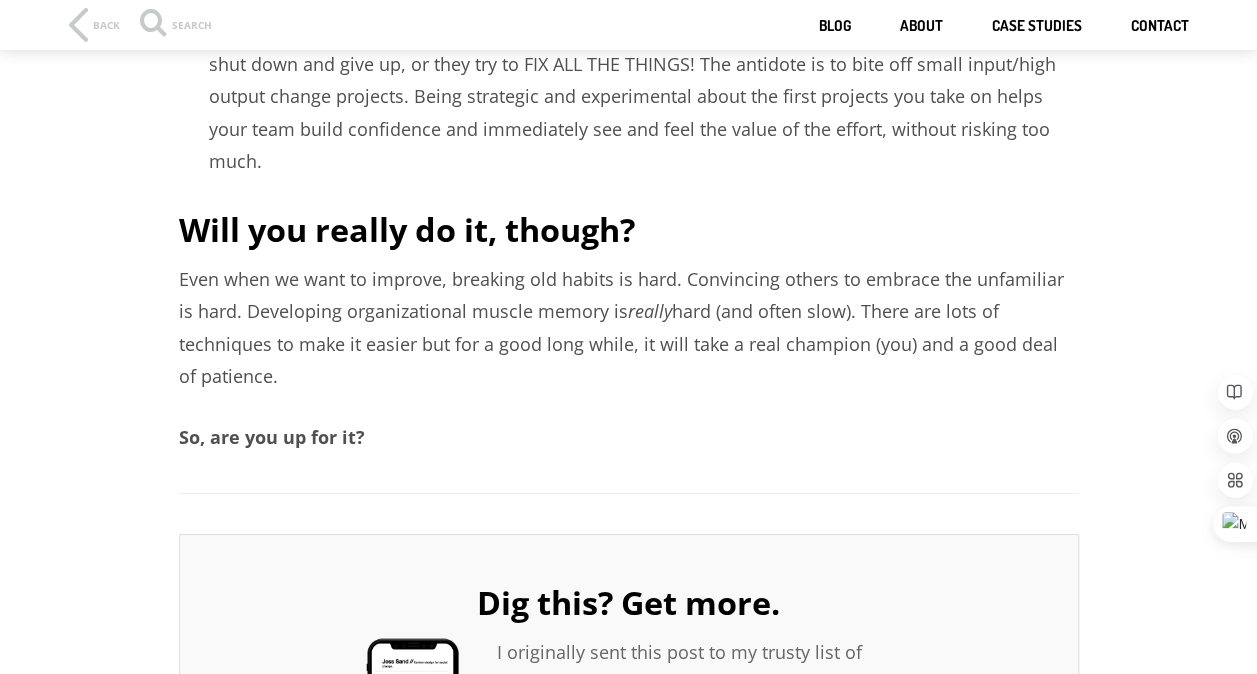 click on "Sometimes you learn about a thing and it completely shifts your perception. Years ago, while earning some kind of certificate in sustainable business management, I learned about the four stages of learning and it changed so much about how I approached, well, everything new. The gist of it is pretty straightforward: there are four phases a person can go through when developing a new skill:
Unconscious incompetence:  you have no idea what you don’t know (ah, blissful ignorance!).
Conscious incompetence:  you know you don’t know nothin’ so everything seems like a struggle.
Conscious competence:  you know something now, and you know you know it. But you still have to focus on it to do it well.
Unconscious competence:  You do the thing well enough that it’s basically muscle memory. You no longer need to focus on doing the thing, but on mastery, or stretching, or teaching others.*
user experience context
Find yourself on the curve
Give you a definition of what now?" at bounding box center [629, -685] 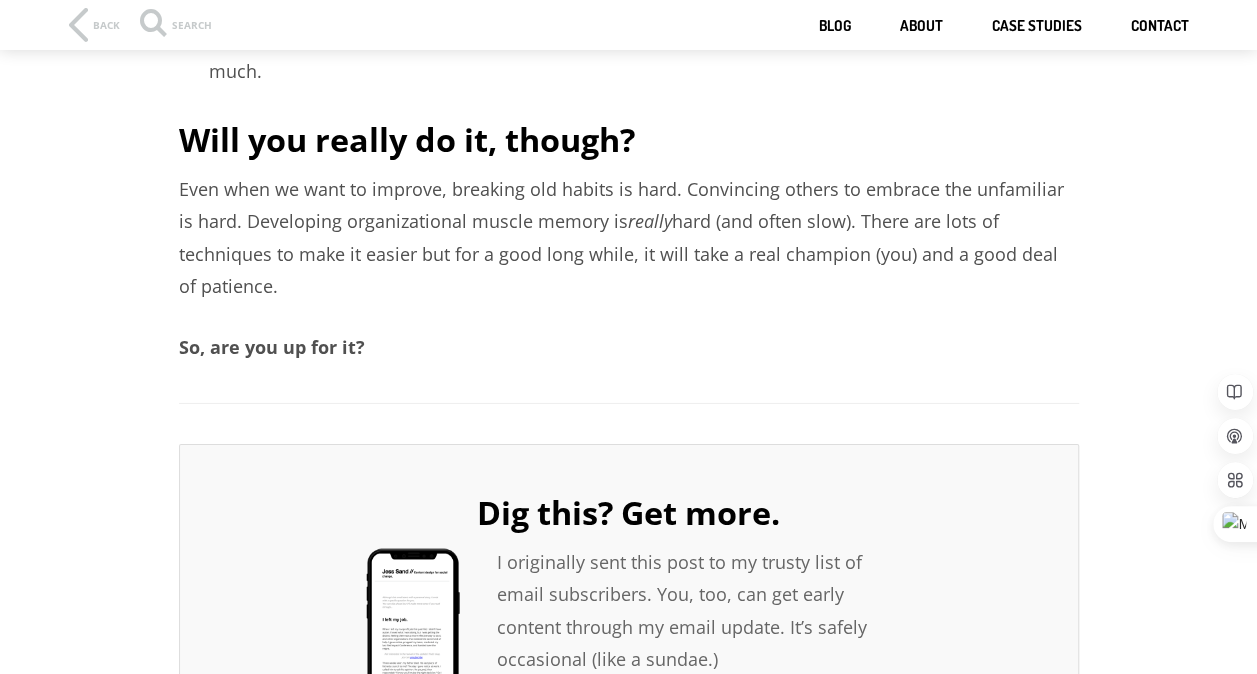 scroll, scrollTop: 2975, scrollLeft: 0, axis: vertical 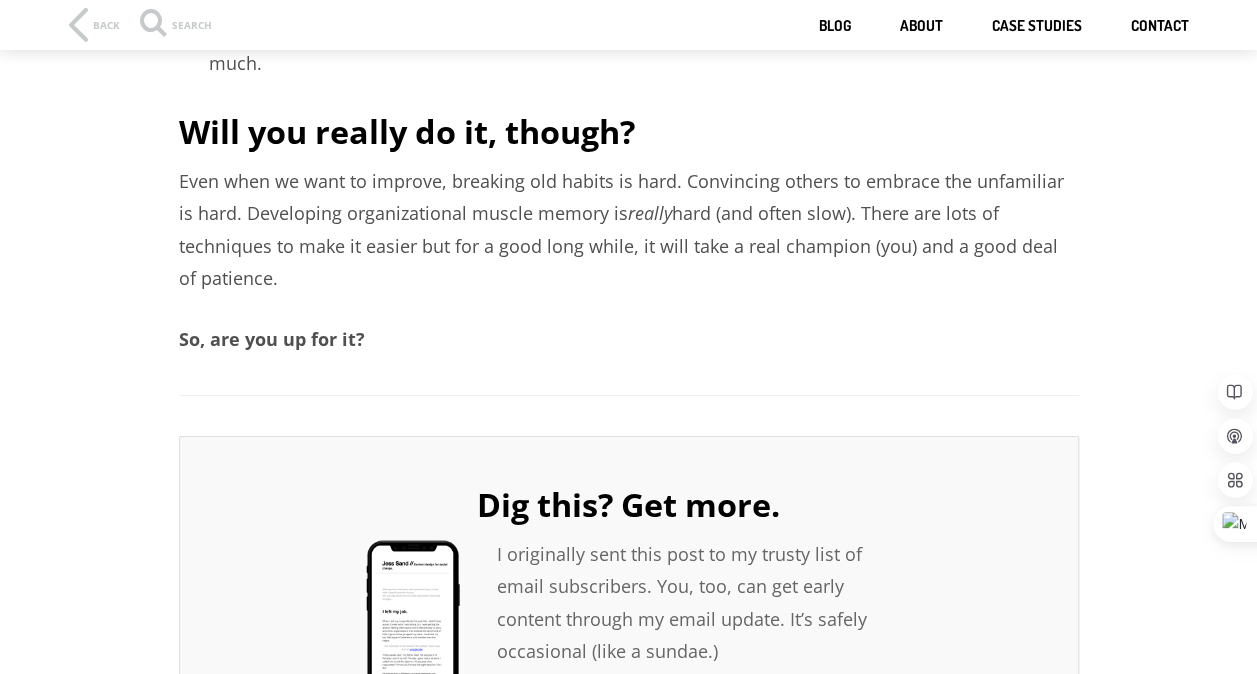 click on "So, are you up for it?" at bounding box center (272, 339) 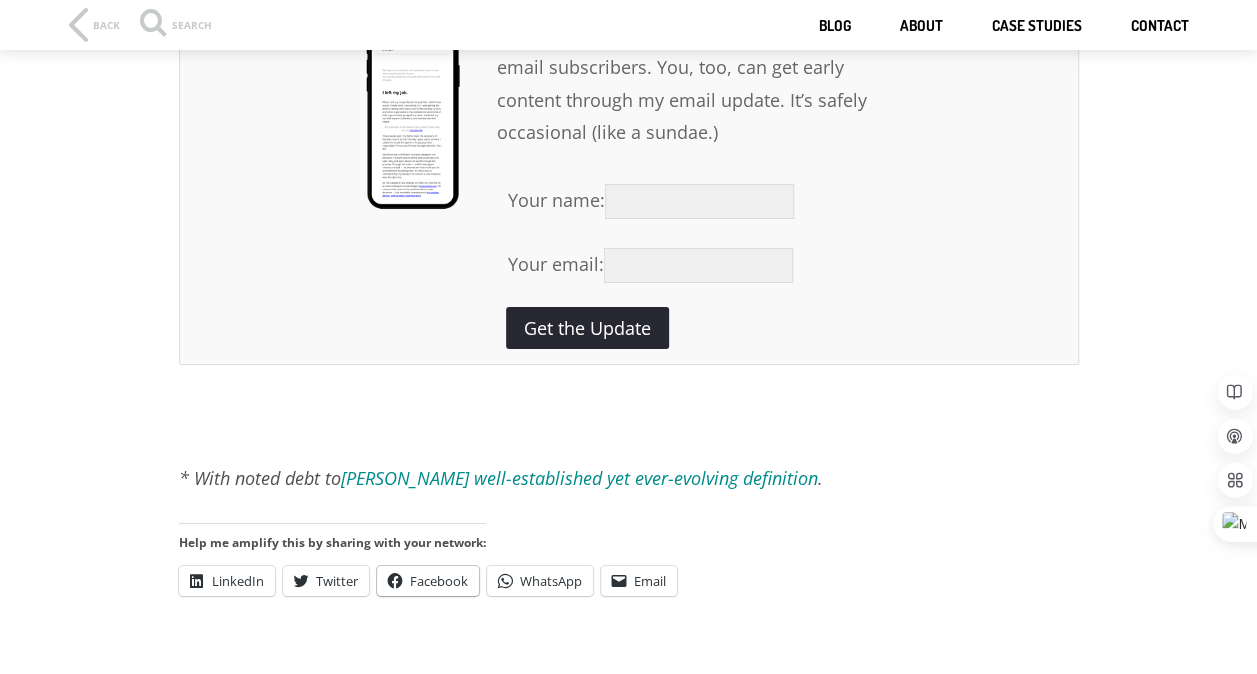 scroll, scrollTop: 3493, scrollLeft: 0, axis: vertical 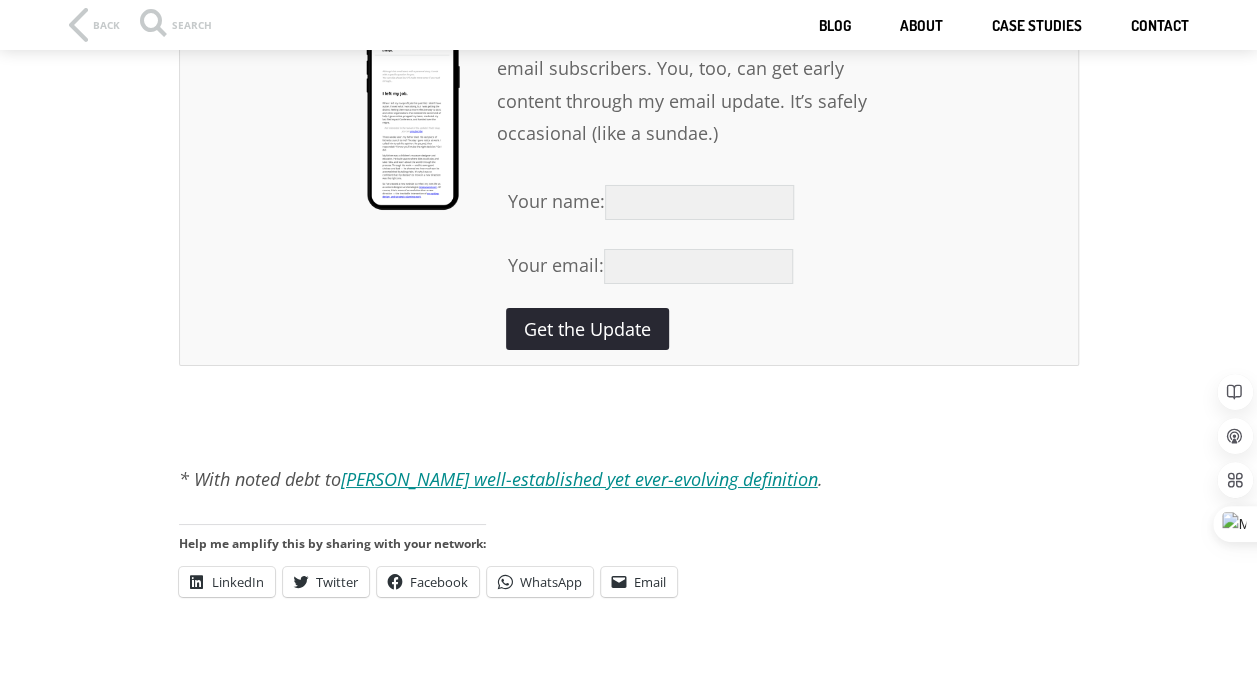 click on "[PERSON_NAME] well-established yet ever-evolving definition" at bounding box center (579, 479) 